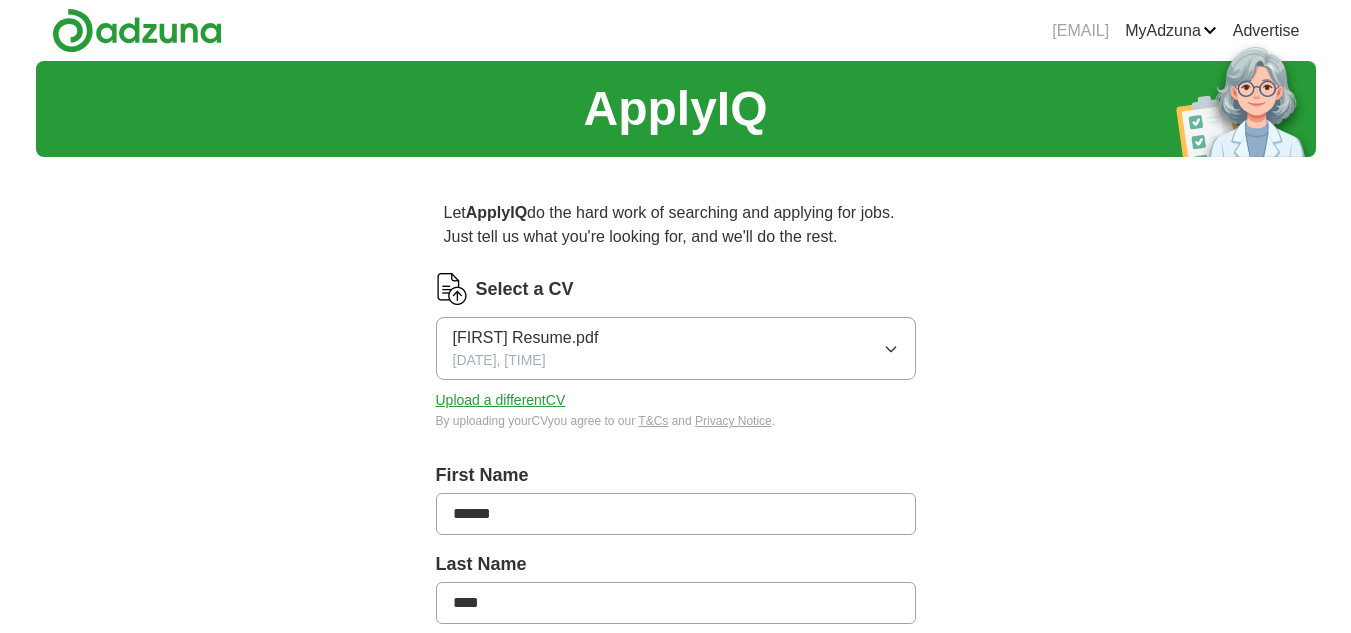 scroll, scrollTop: 358, scrollLeft: 0, axis: vertical 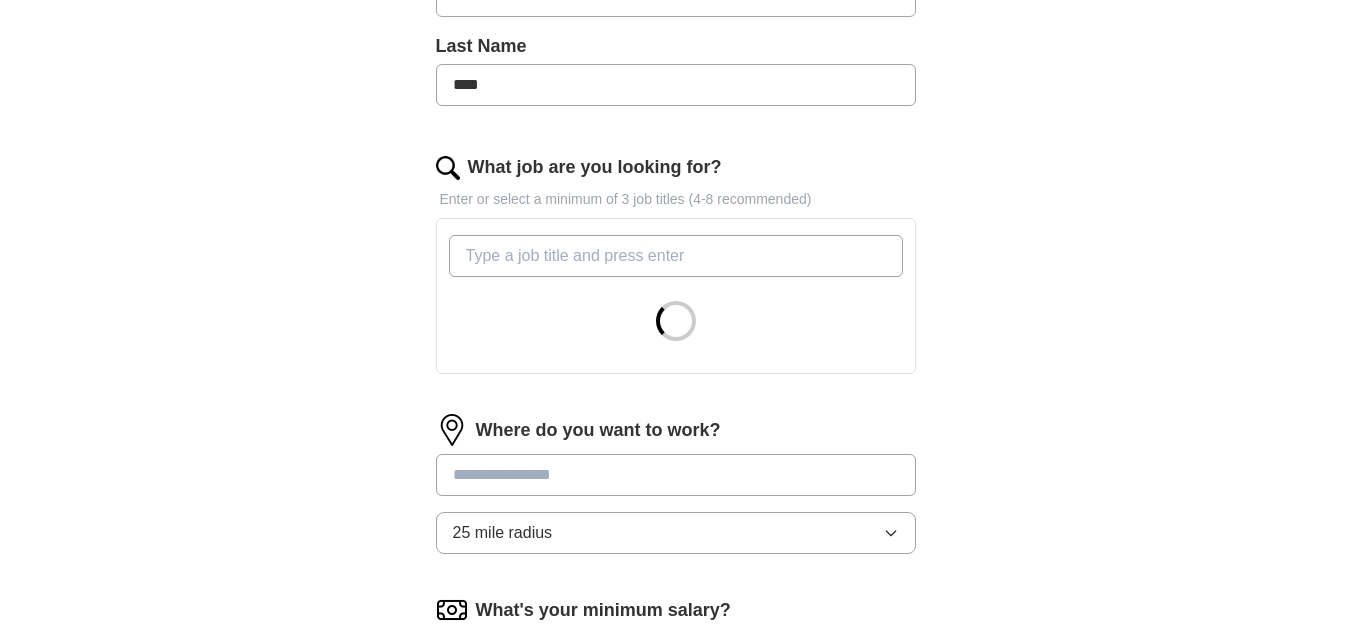 click on "What job are you looking for?" at bounding box center (676, 256) 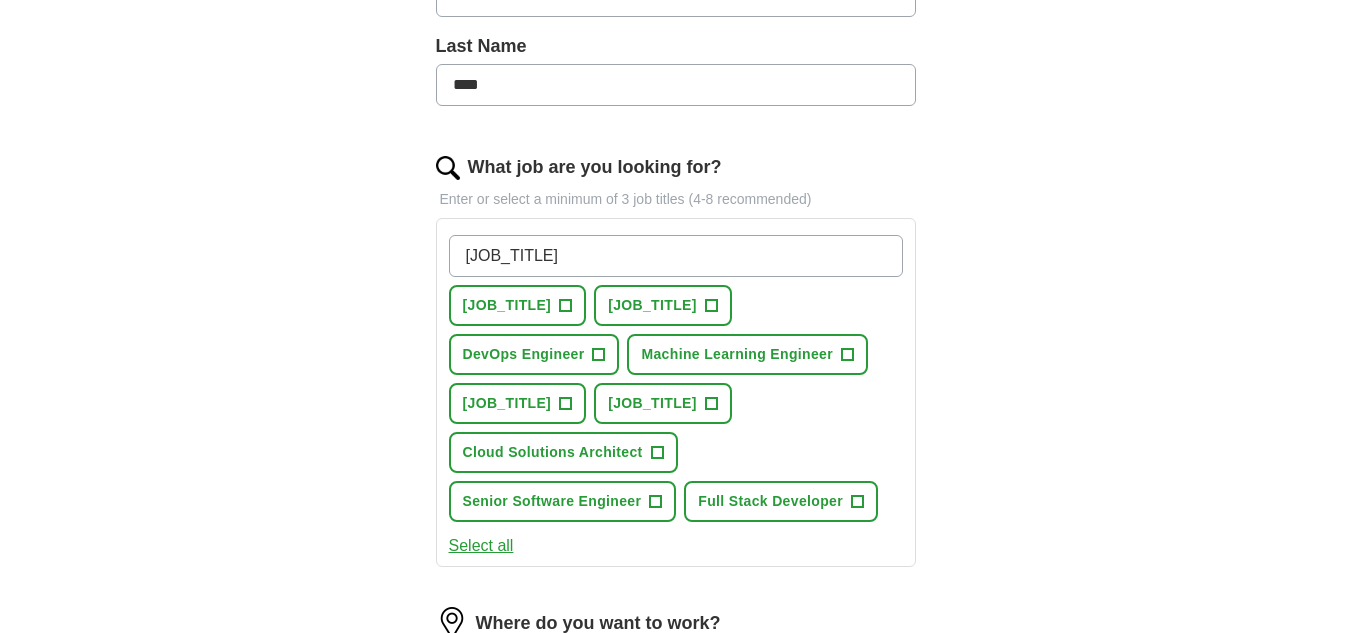 type on "S" 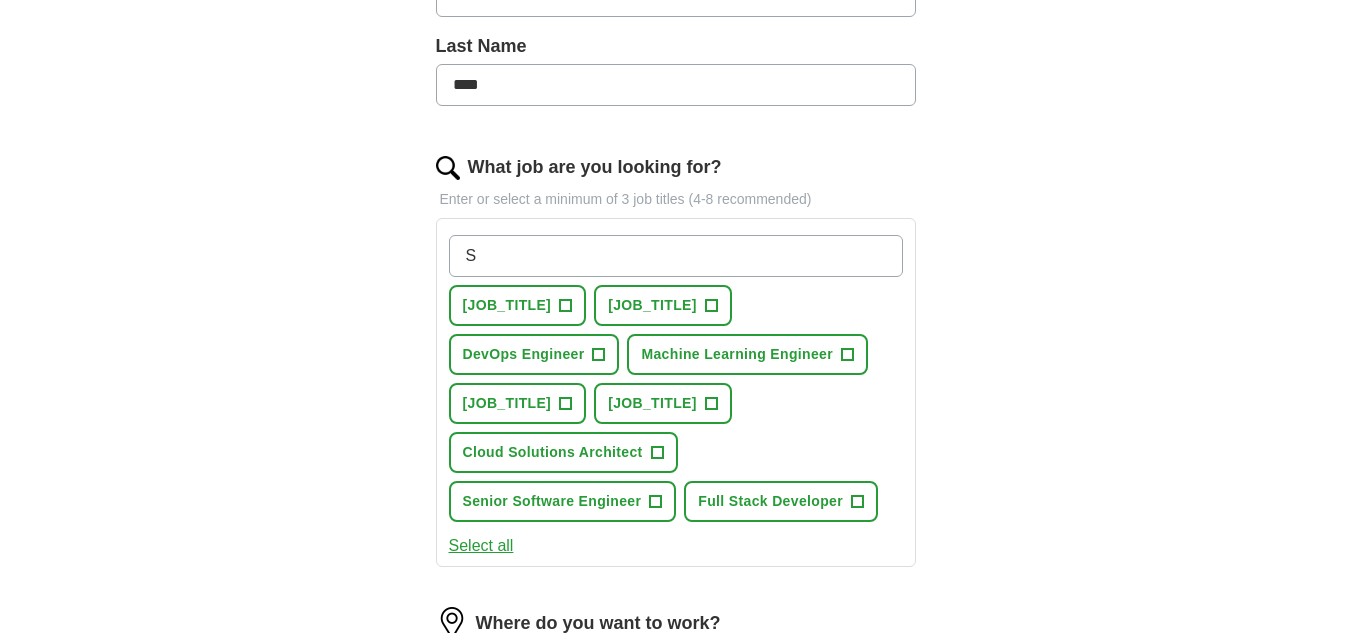 type 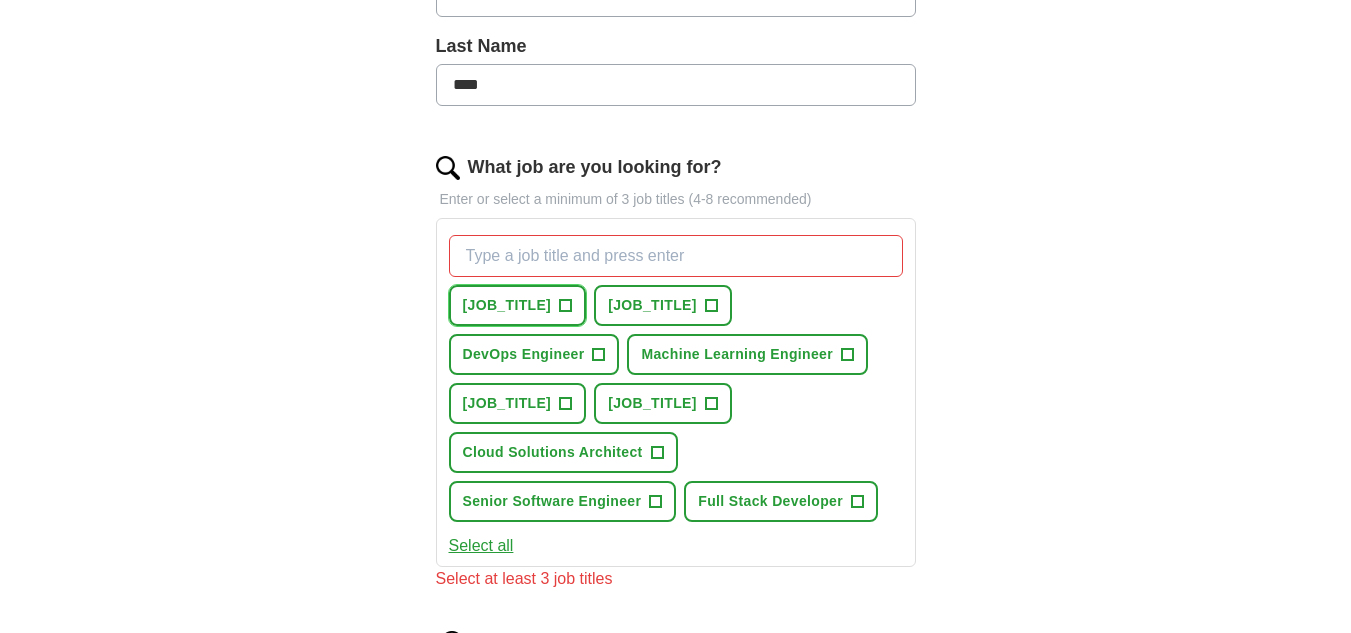 click on "+" at bounding box center (566, 306) 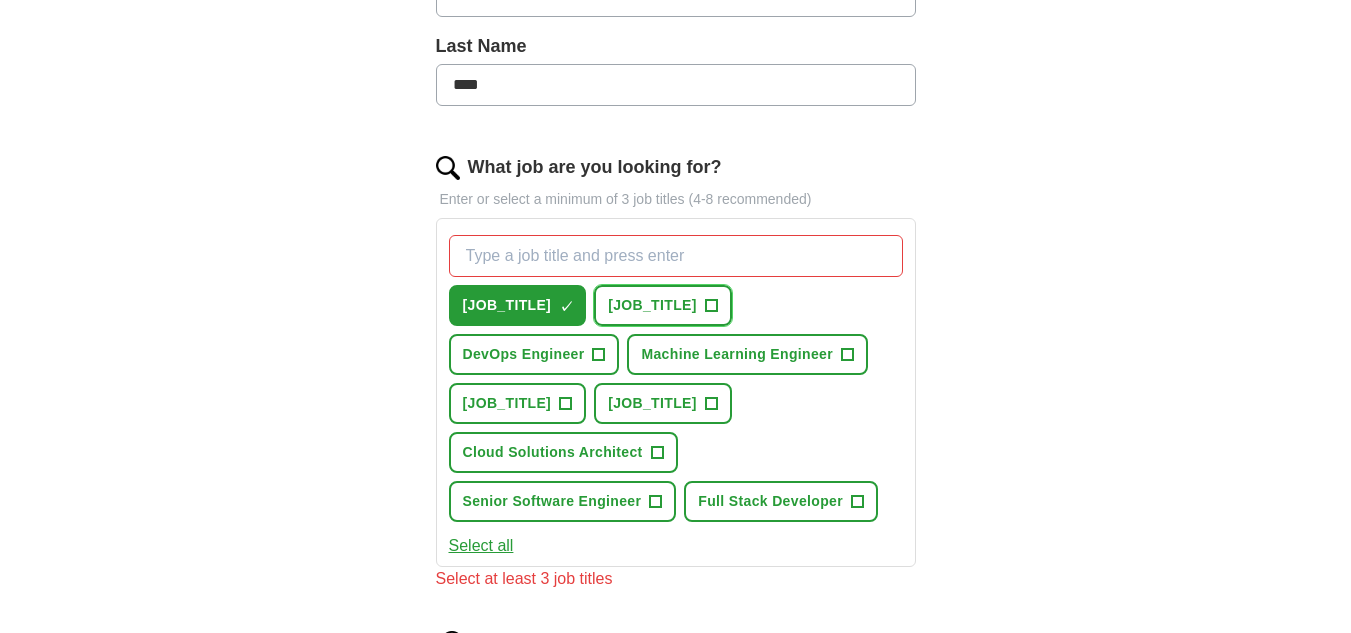 click on "+" at bounding box center (711, 306) 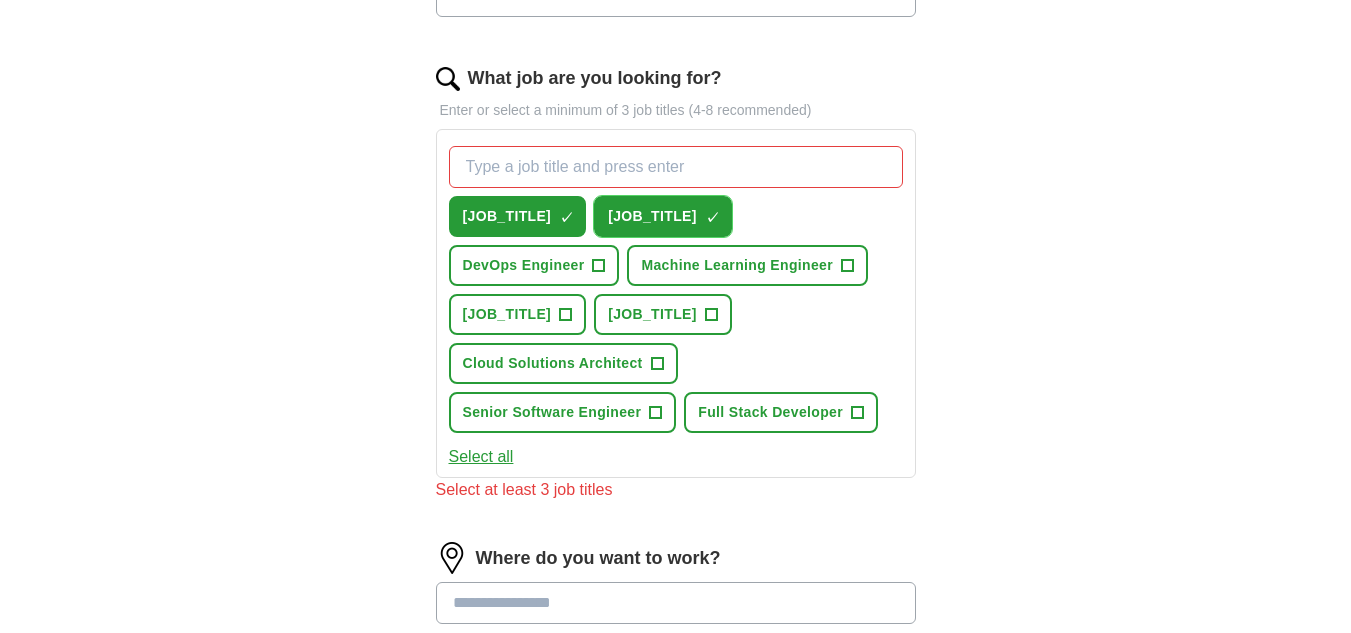 scroll, scrollTop: 608, scrollLeft: 0, axis: vertical 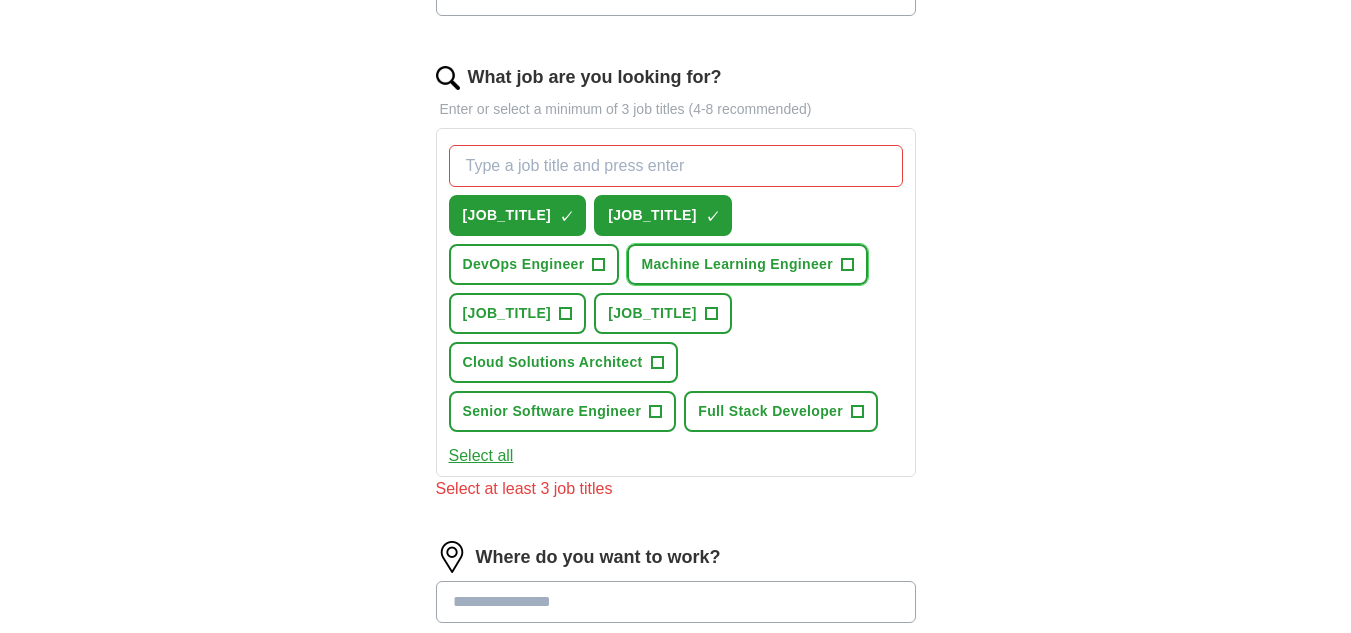 click on "+" at bounding box center (848, 265) 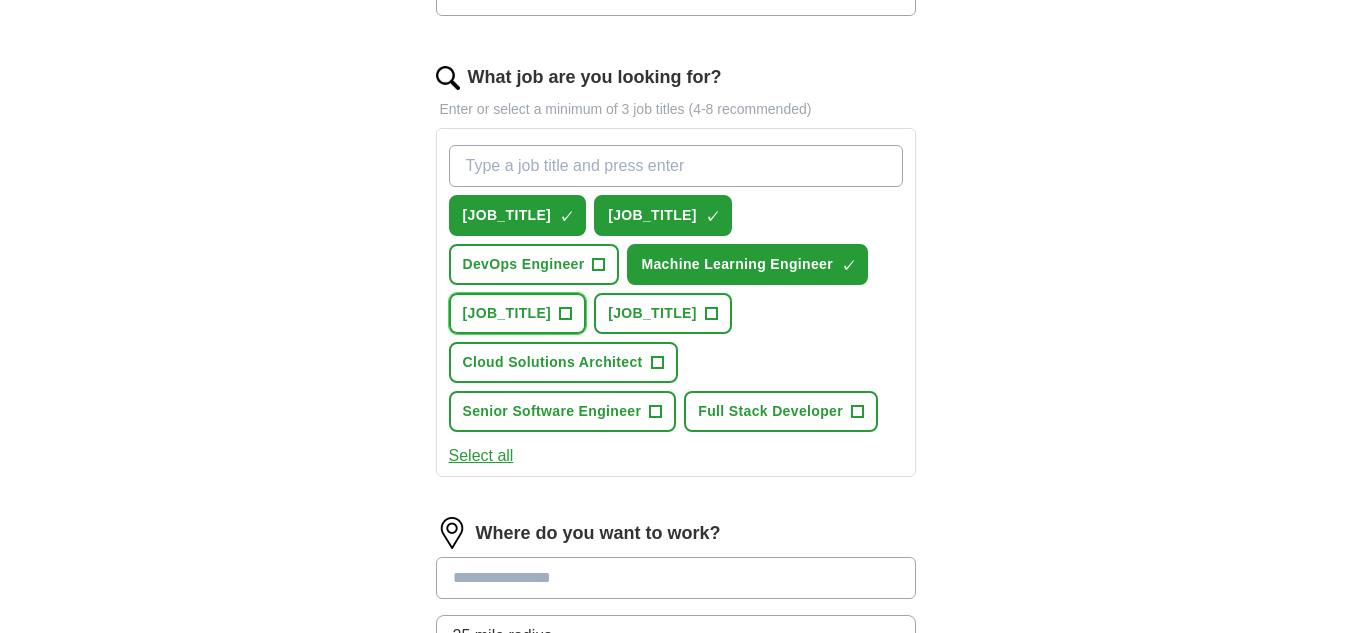click on "+" at bounding box center [566, 314] 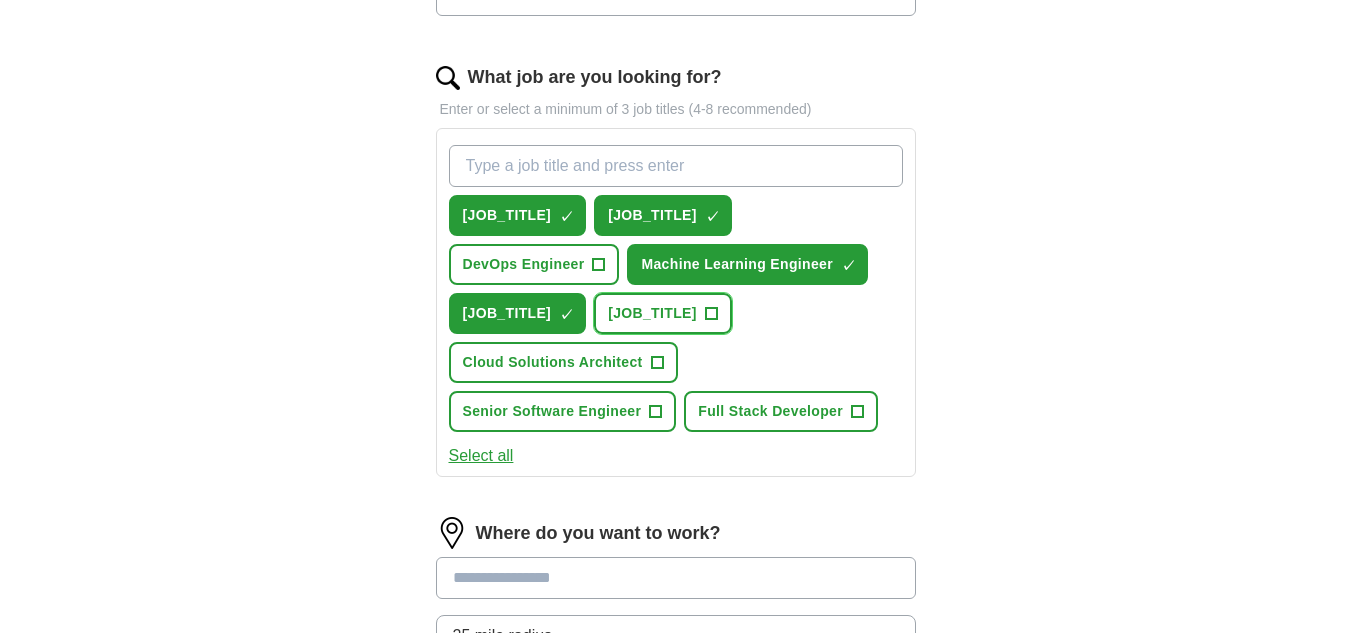 click on "+" at bounding box center [711, 314] 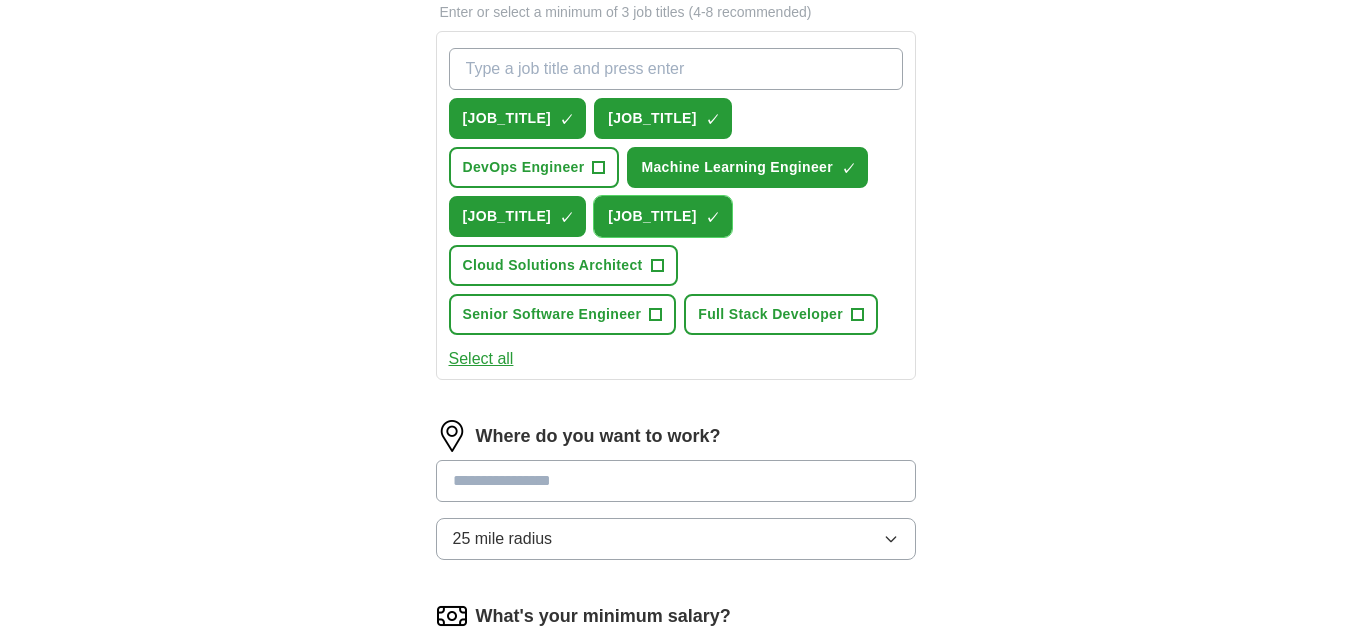 scroll, scrollTop: 706, scrollLeft: 0, axis: vertical 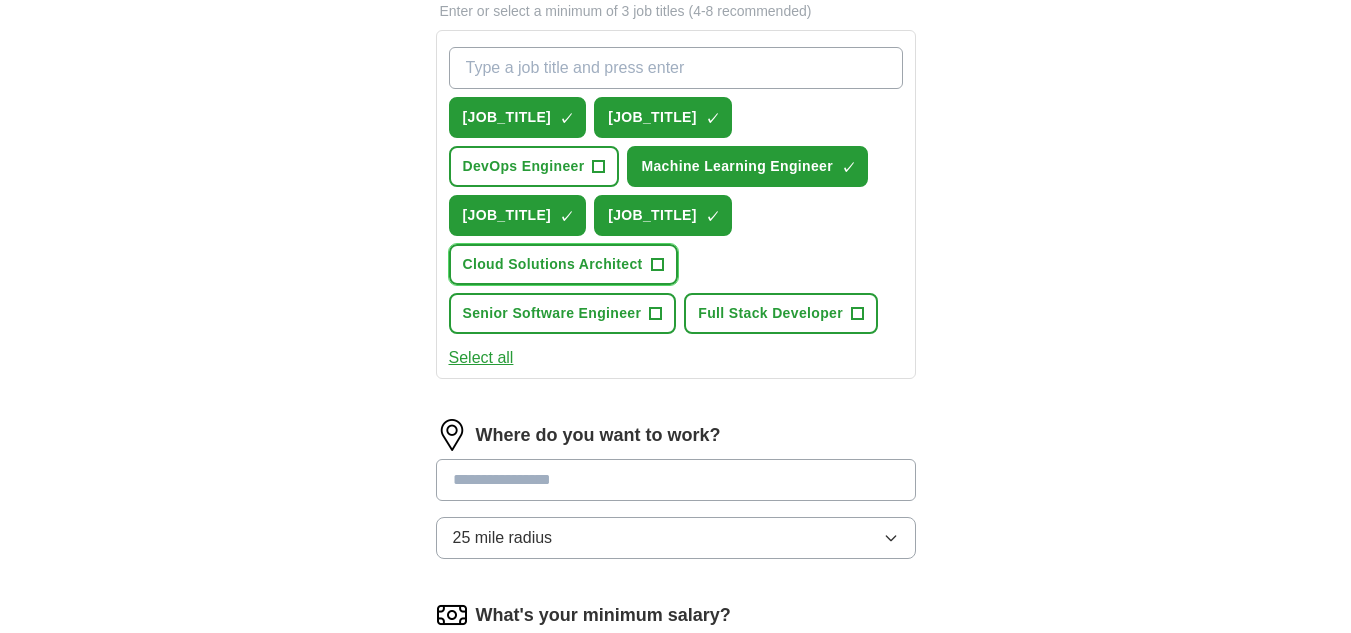 click on "+" at bounding box center (657, 265) 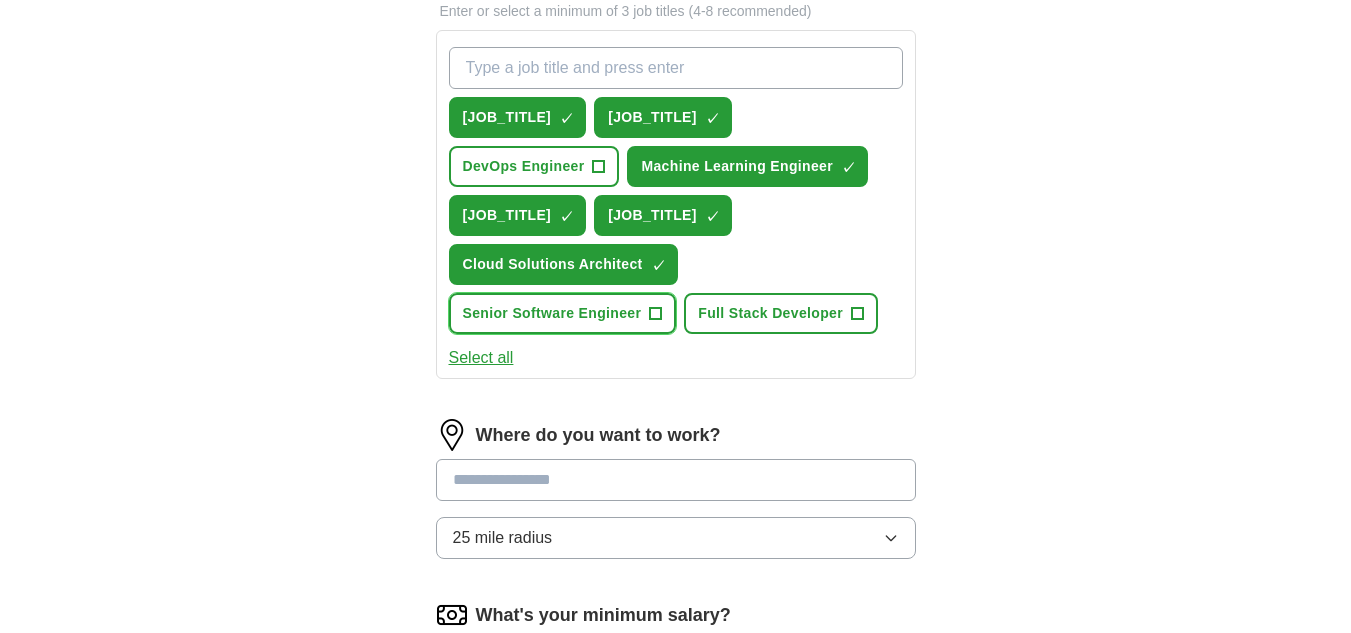 click on "+" at bounding box center [656, 314] 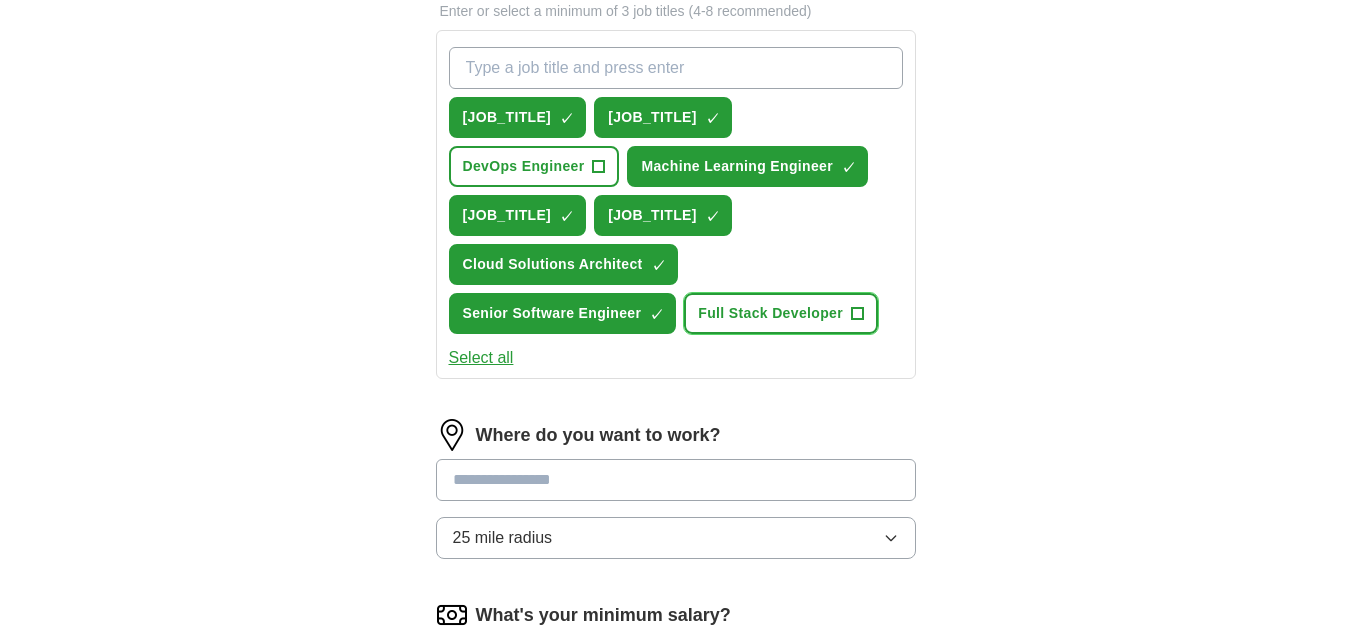 click on "+" at bounding box center [857, 314] 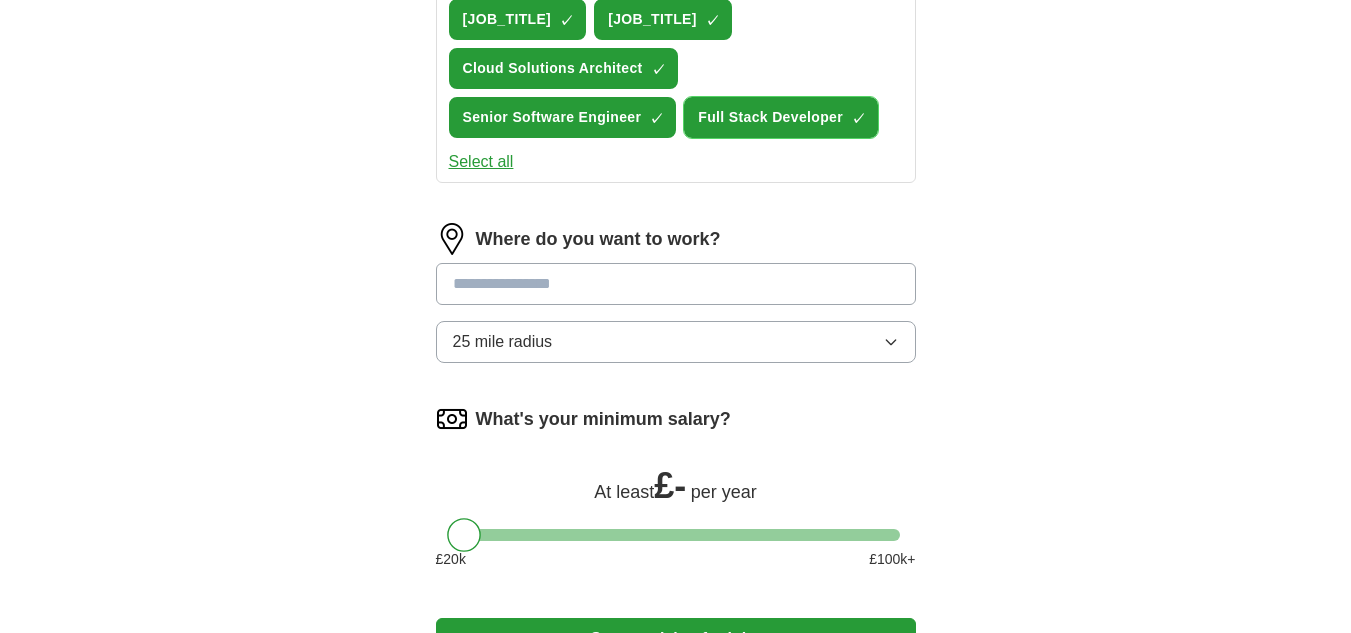 scroll, scrollTop: 904, scrollLeft: 0, axis: vertical 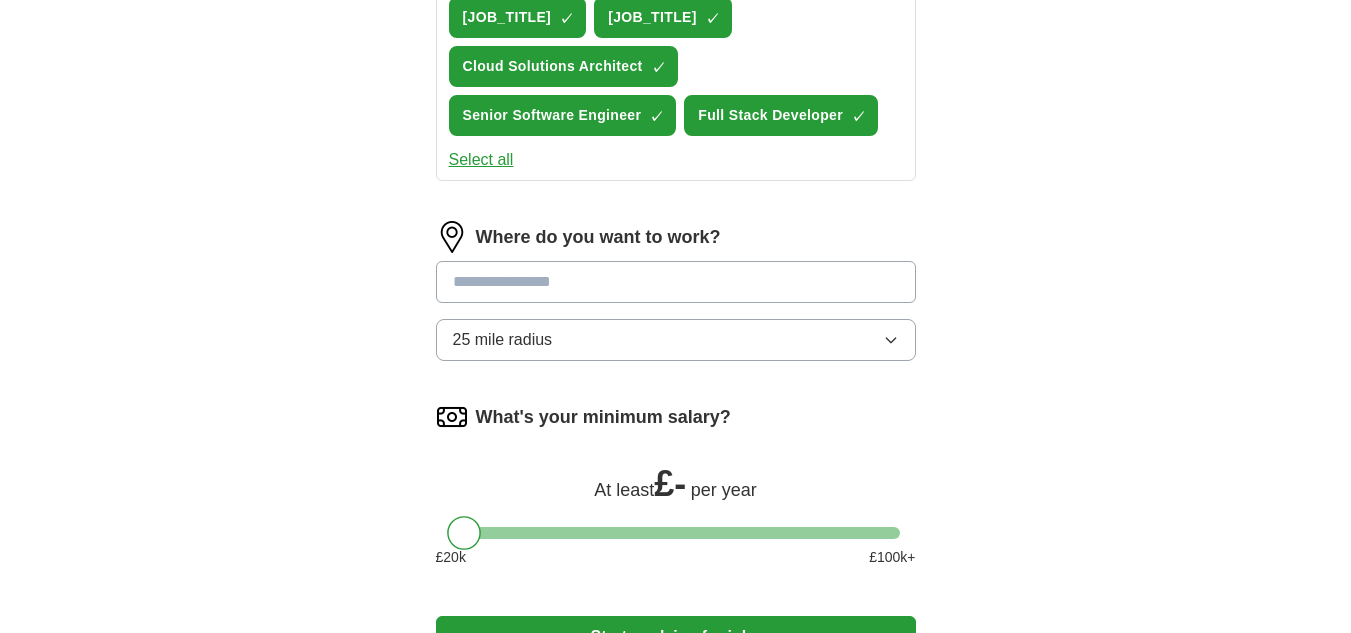 click at bounding box center (676, 282) 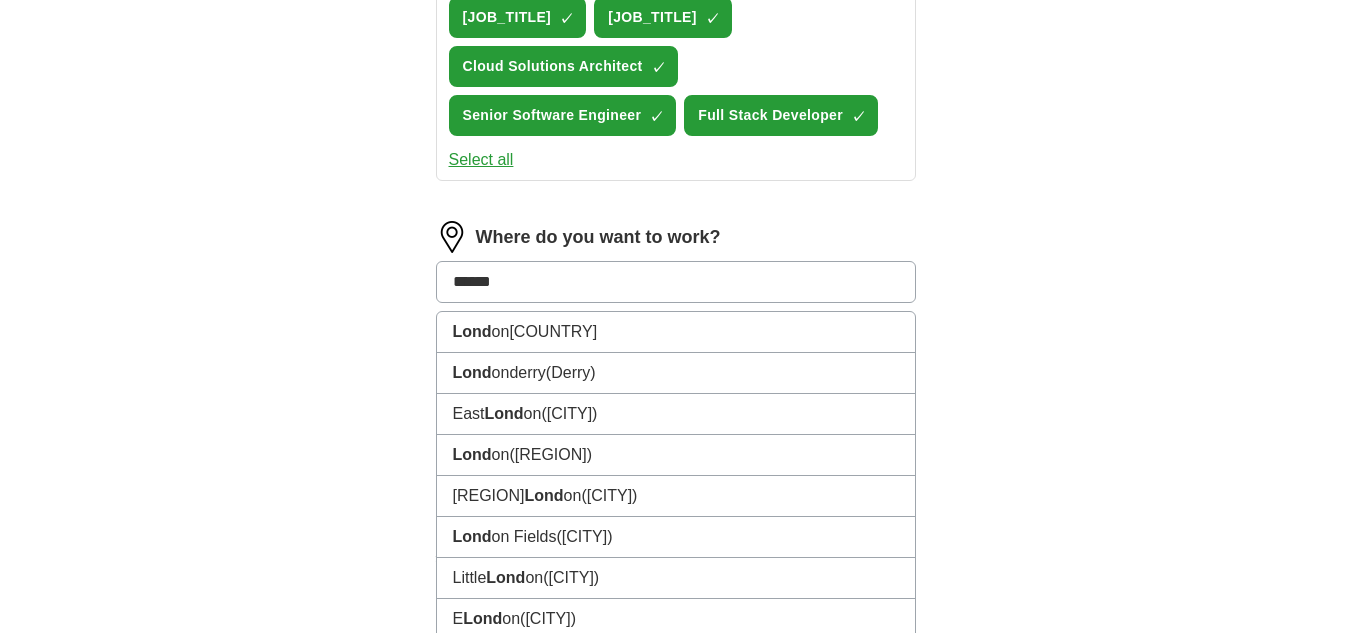 type on "******" 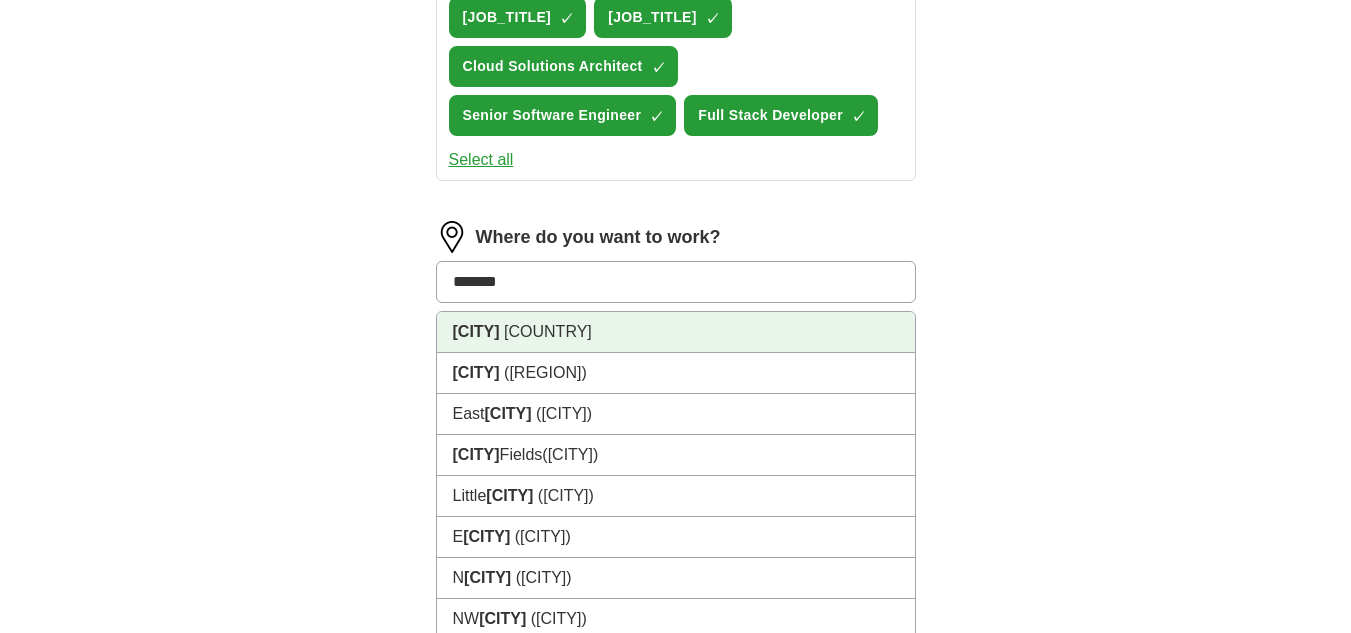 click on "[CITY], [COUNTRY]" at bounding box center (676, 332) 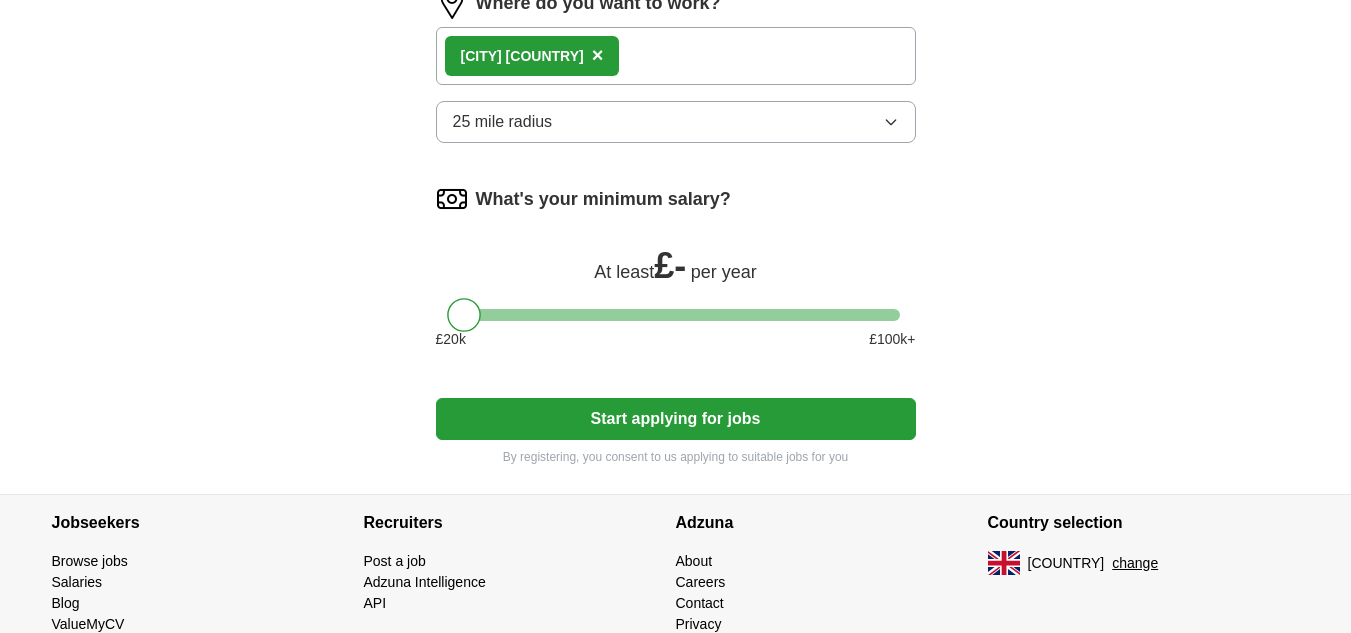 scroll, scrollTop: 1139, scrollLeft: 0, axis: vertical 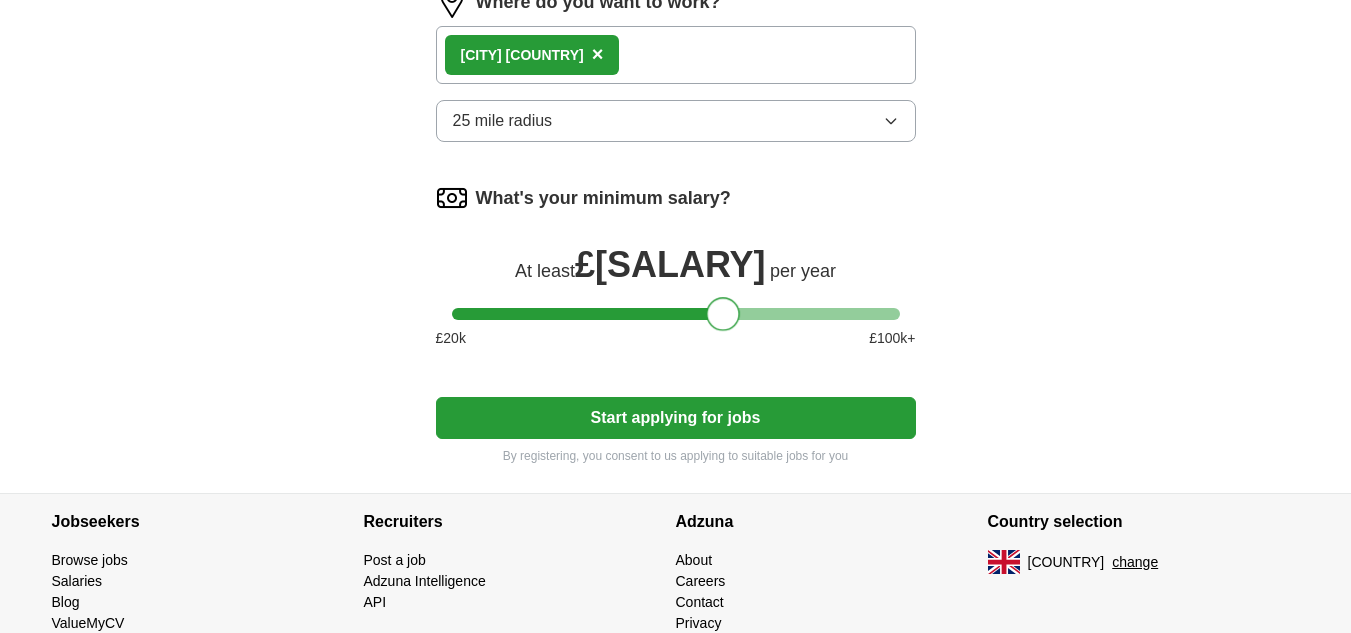 drag, startPoint x: 461, startPoint y: 363, endPoint x: 719, endPoint y: 377, distance: 258.37958 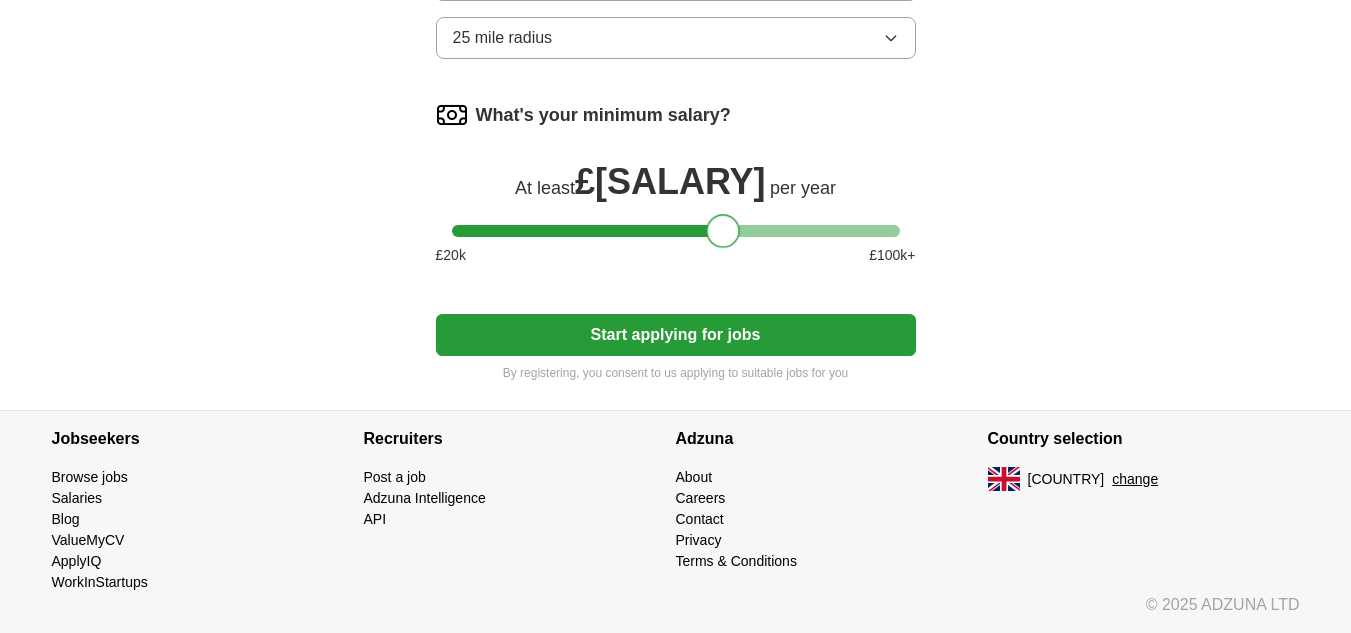 scroll, scrollTop: 1228, scrollLeft: 0, axis: vertical 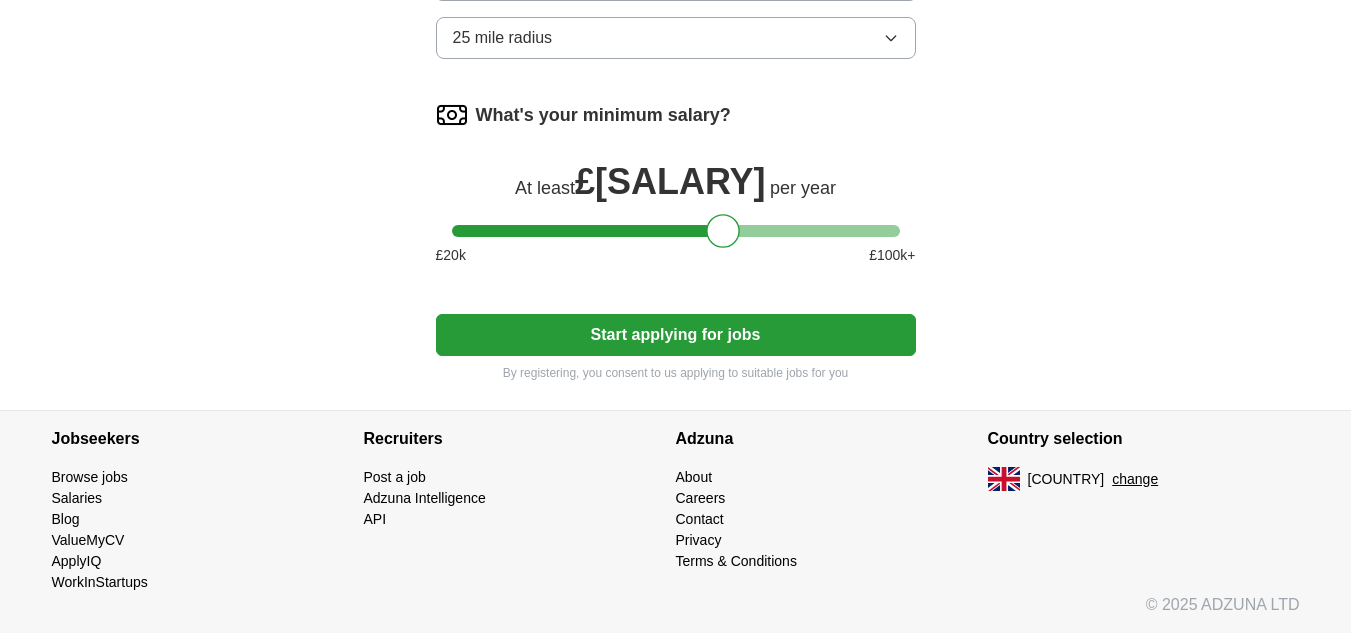 click on "Start applying for jobs" at bounding box center (676, 335) 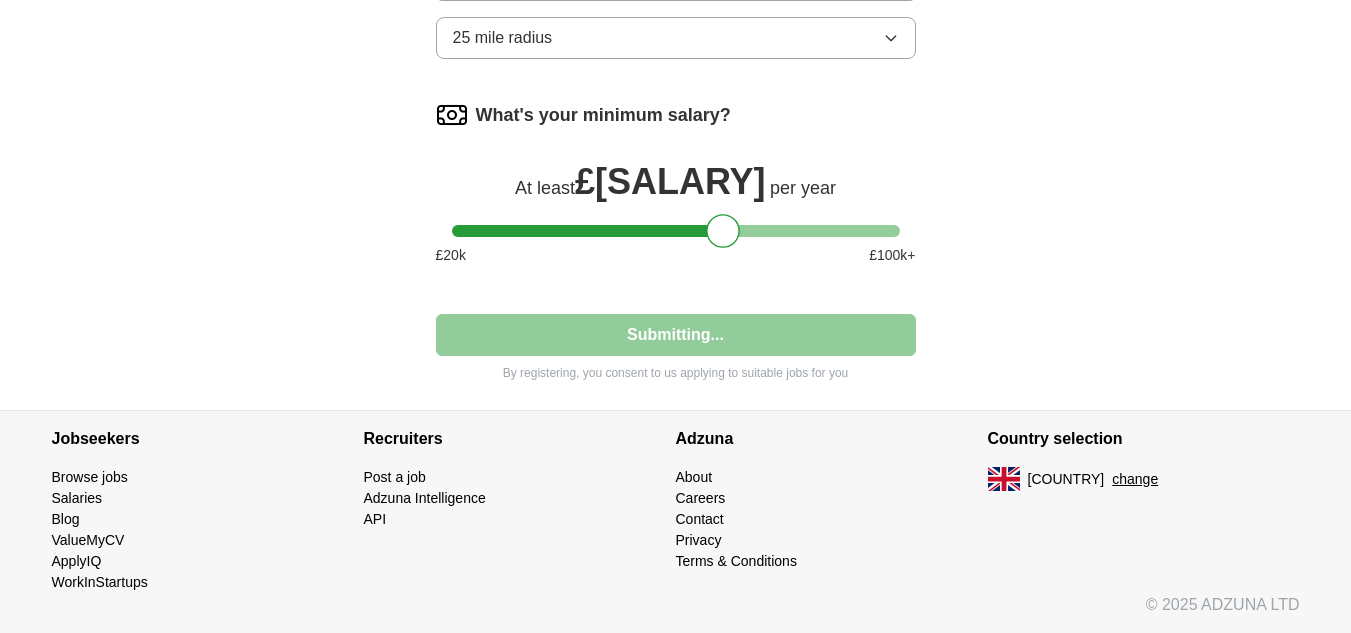select on "**" 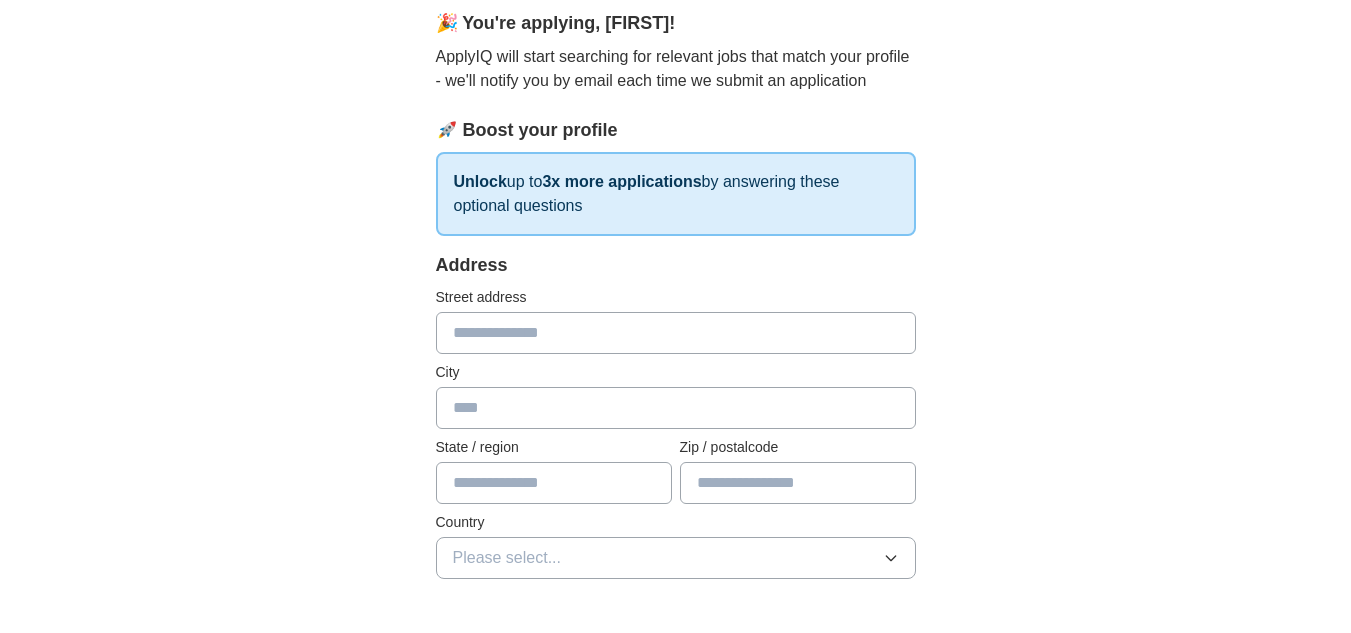scroll, scrollTop: 181, scrollLeft: 0, axis: vertical 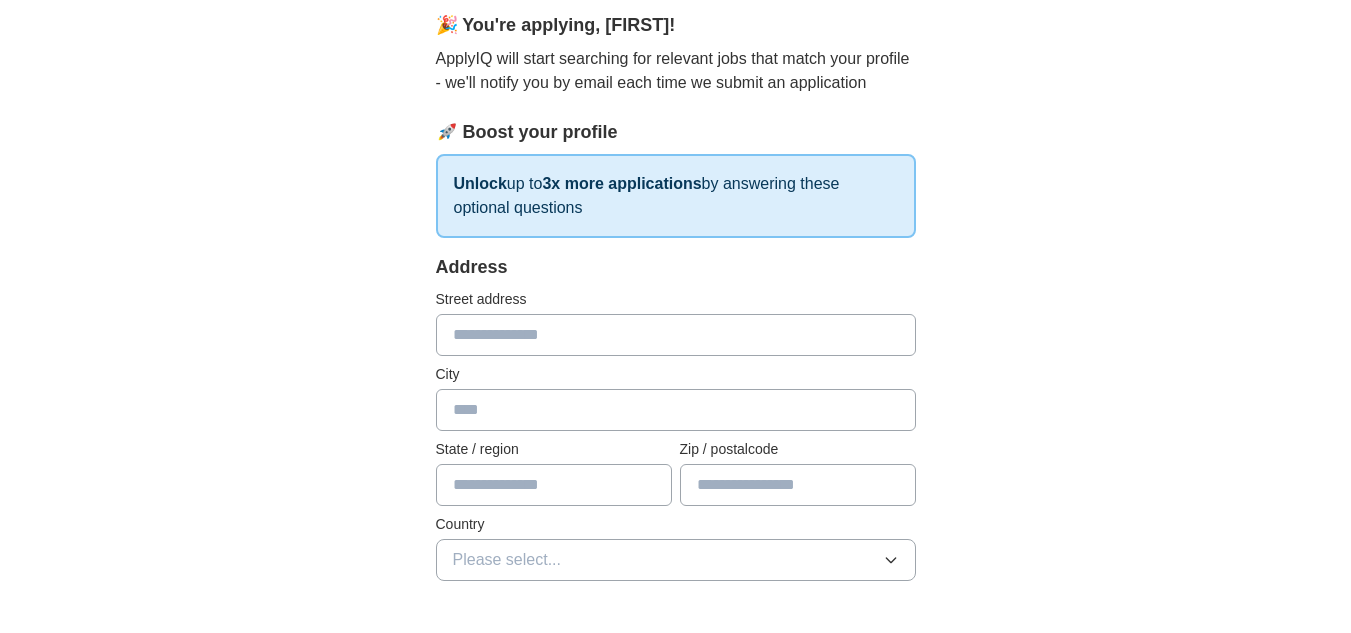 click at bounding box center [676, 335] 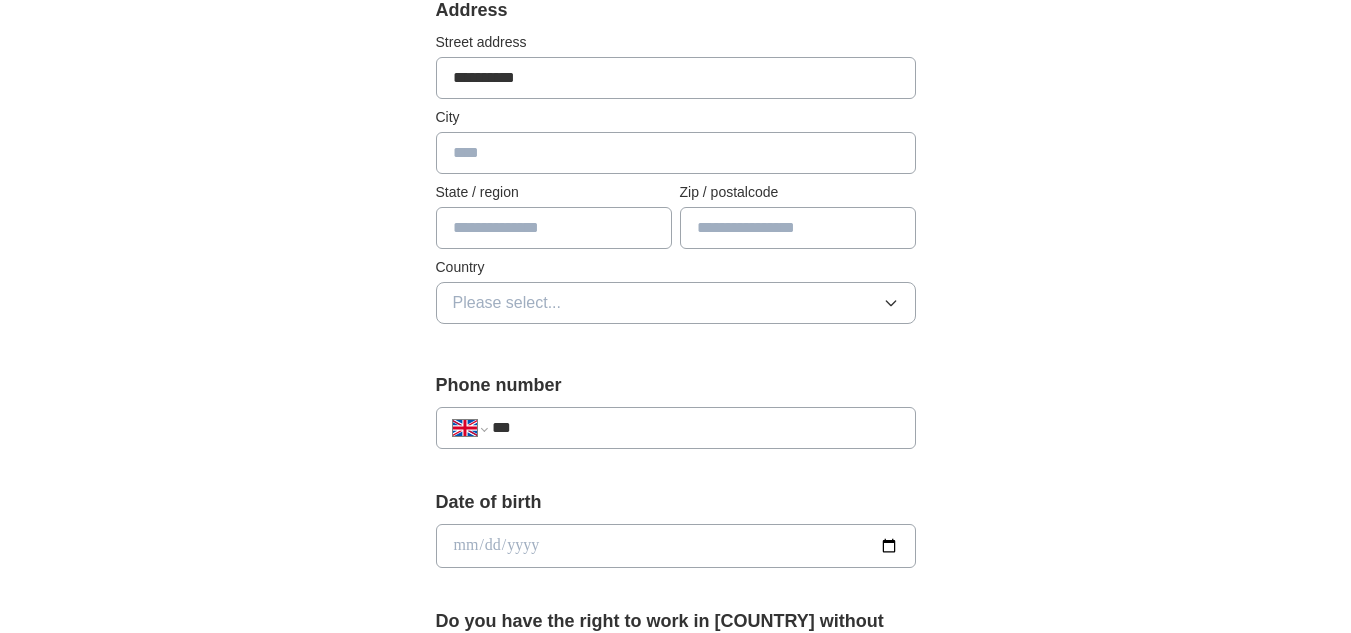 scroll, scrollTop: 440, scrollLeft: 0, axis: vertical 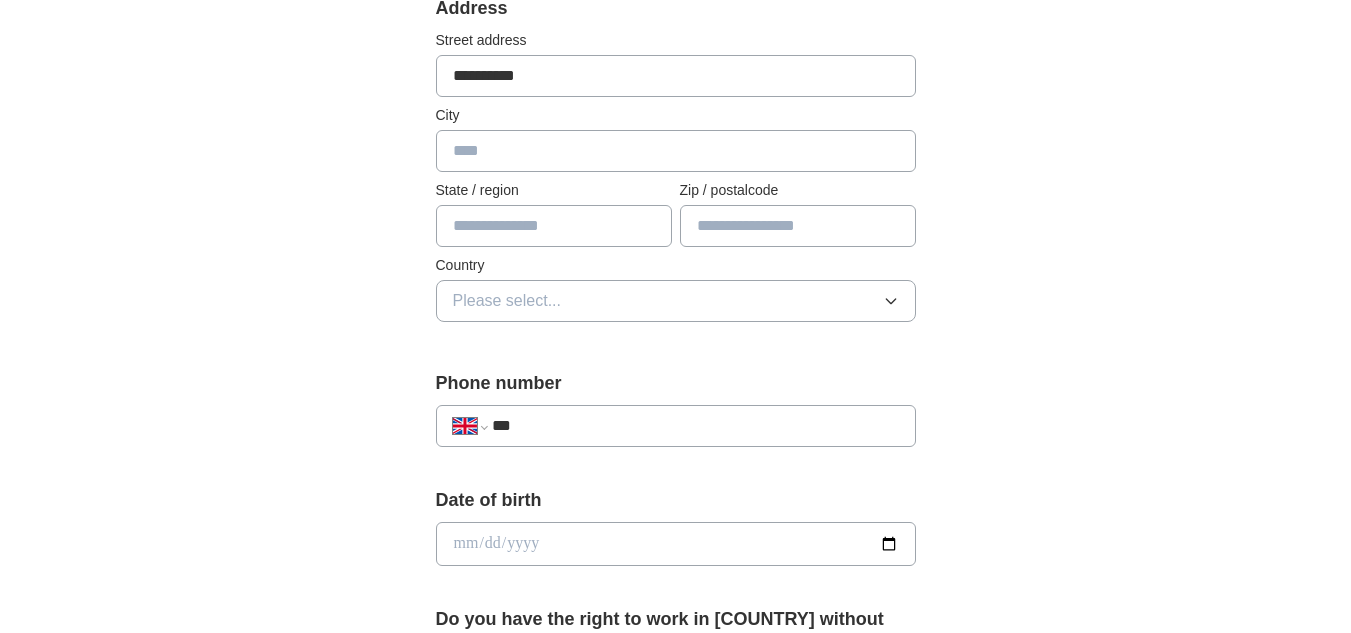 type on "**********" 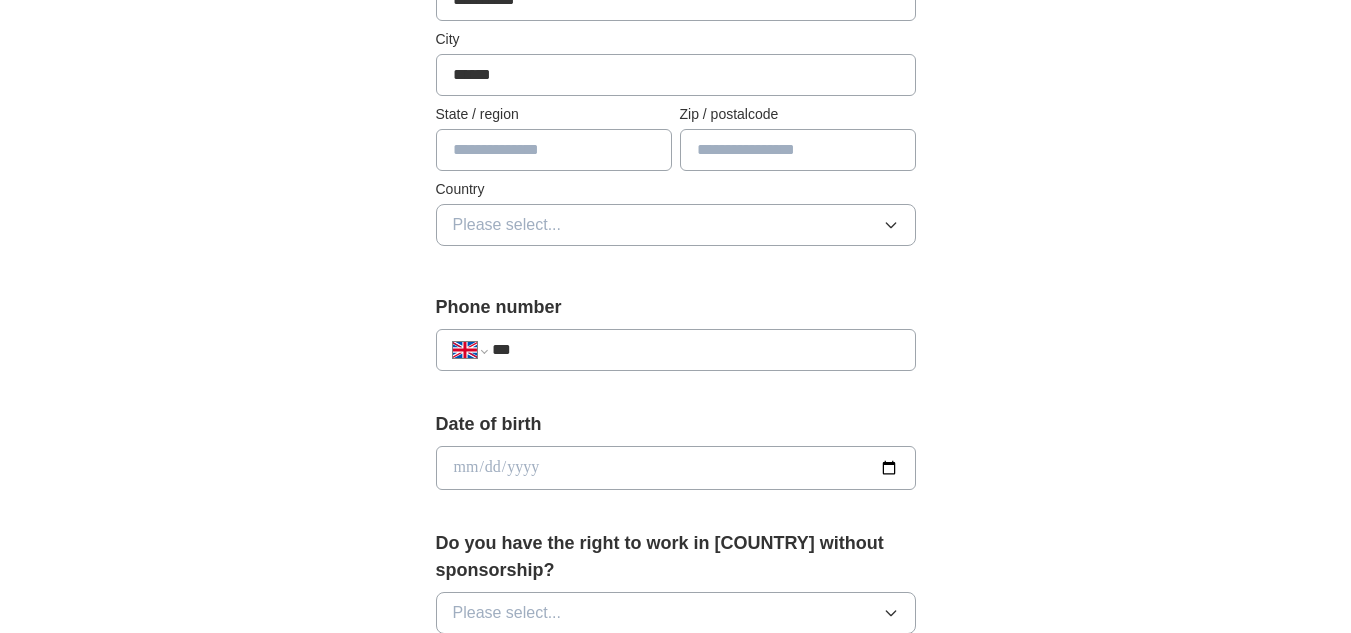 scroll, scrollTop: 517, scrollLeft: 0, axis: vertical 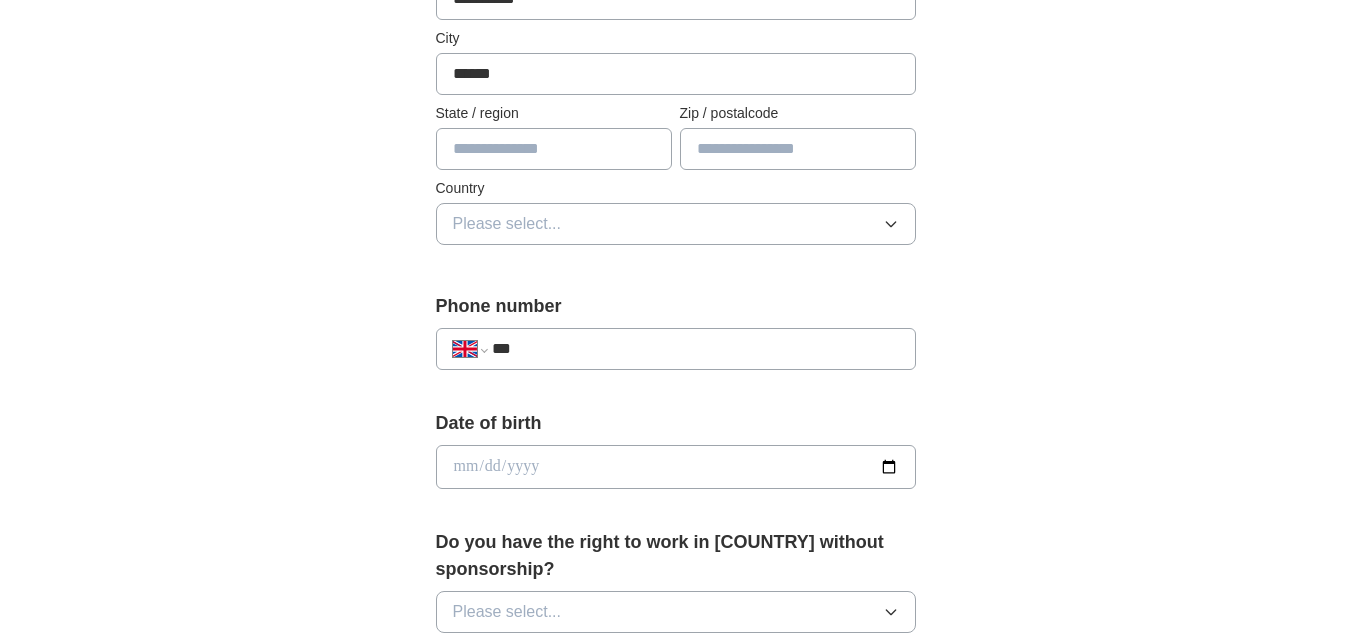 type on "******" 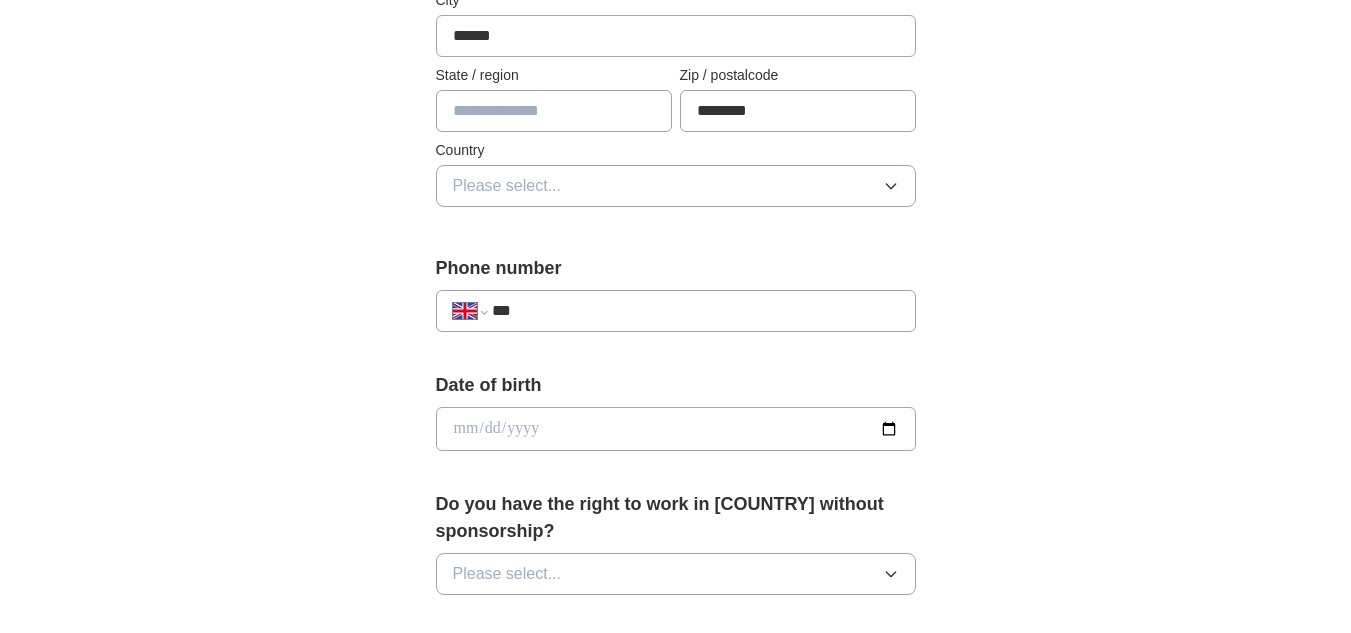 scroll, scrollTop: 562, scrollLeft: 0, axis: vertical 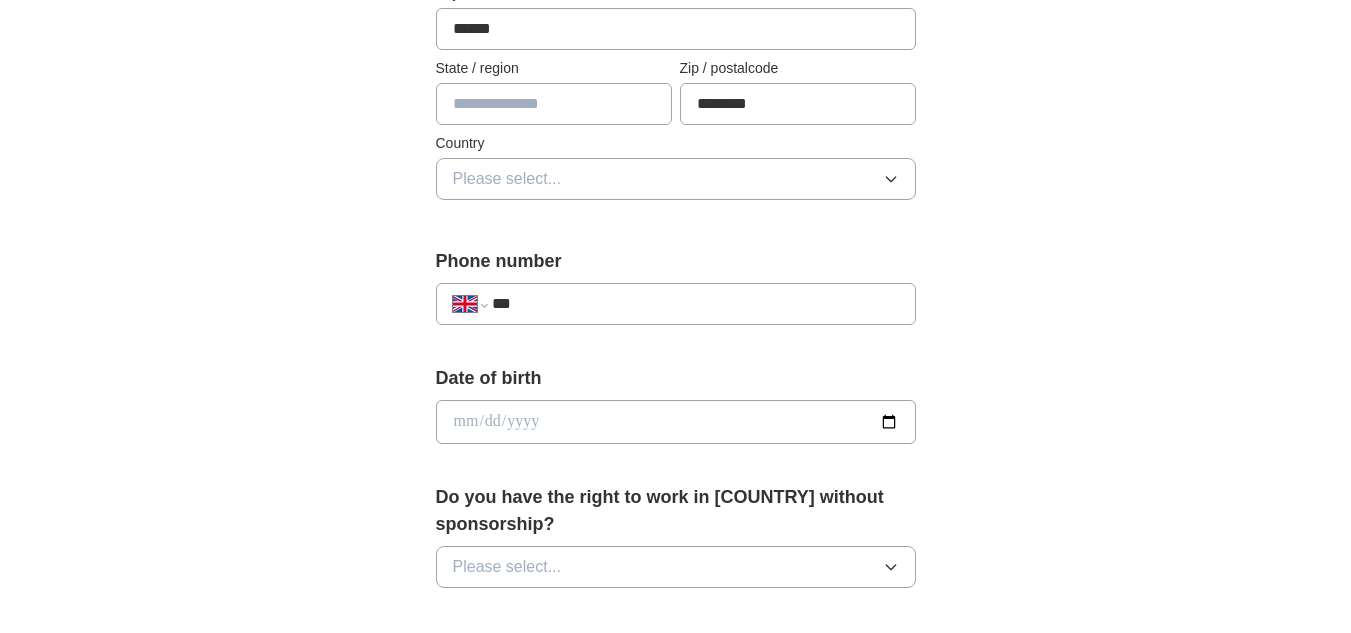 type on "********" 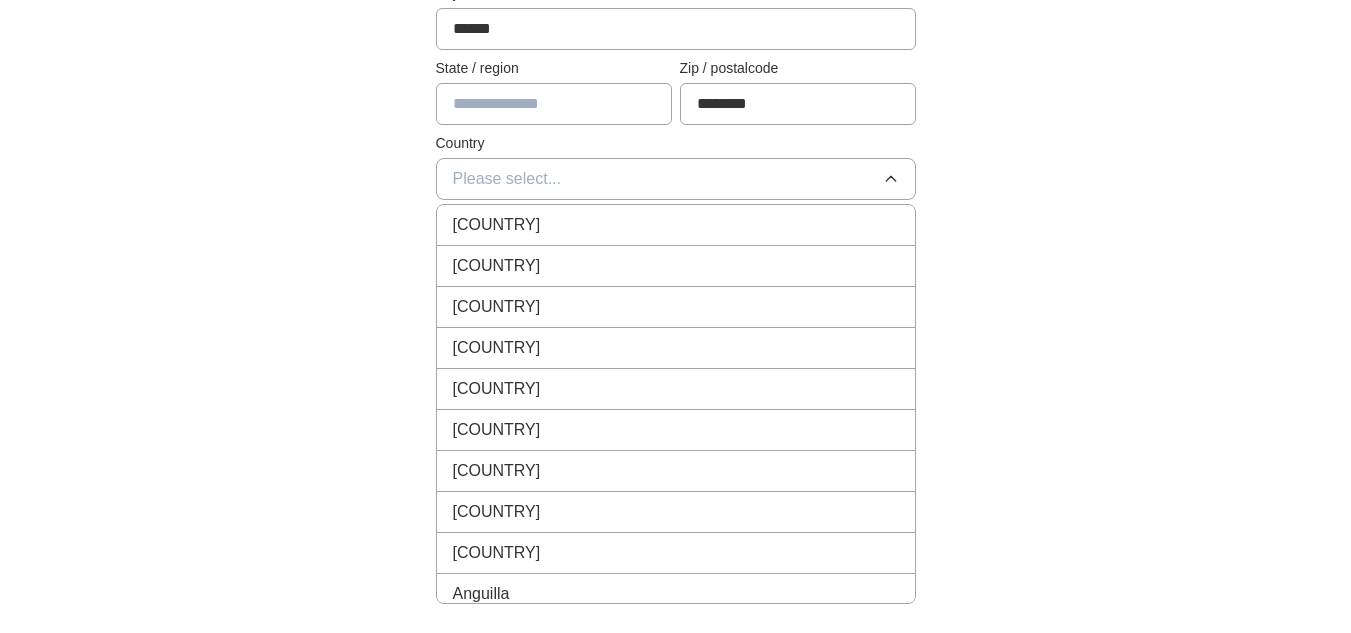click on "[COUNTRY]" at bounding box center [497, 225] 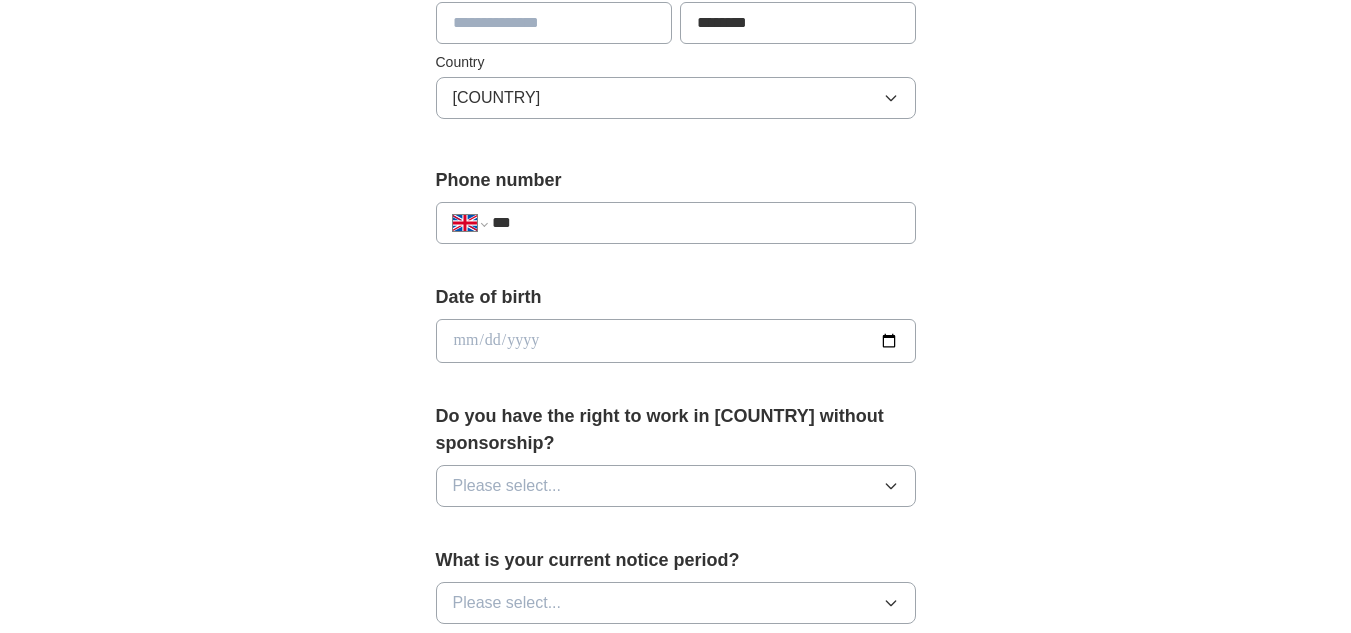 scroll, scrollTop: 649, scrollLeft: 0, axis: vertical 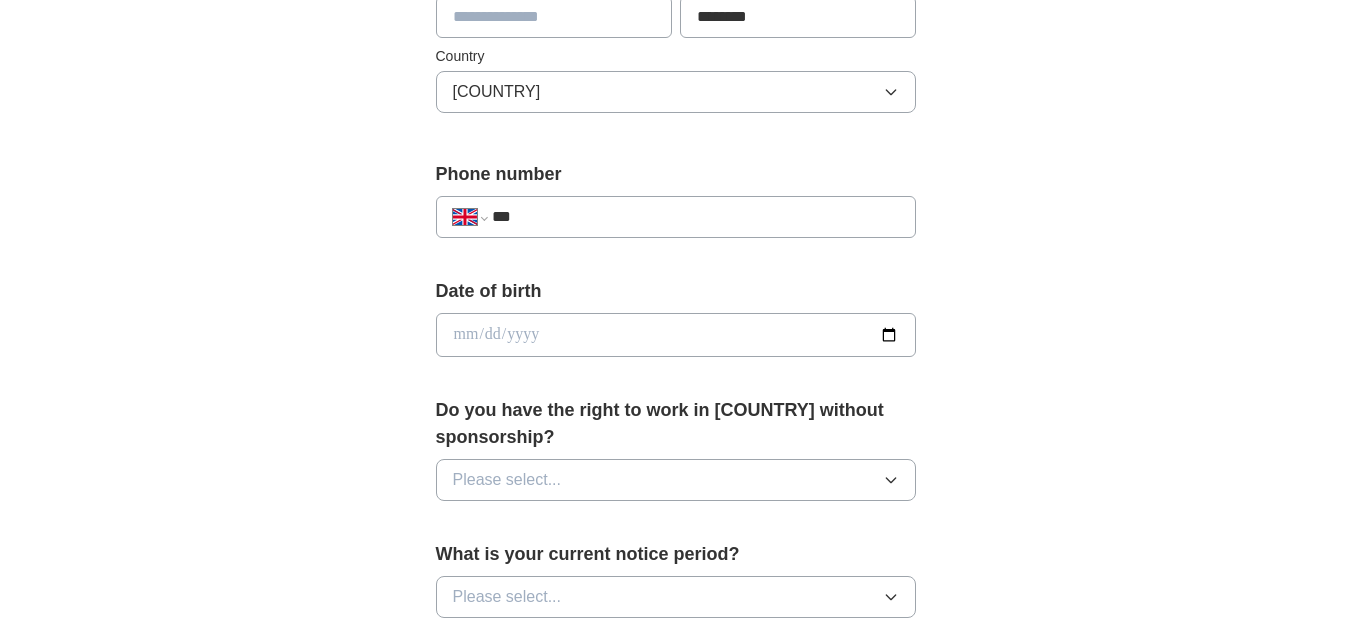 click on "***" at bounding box center (695, 217) 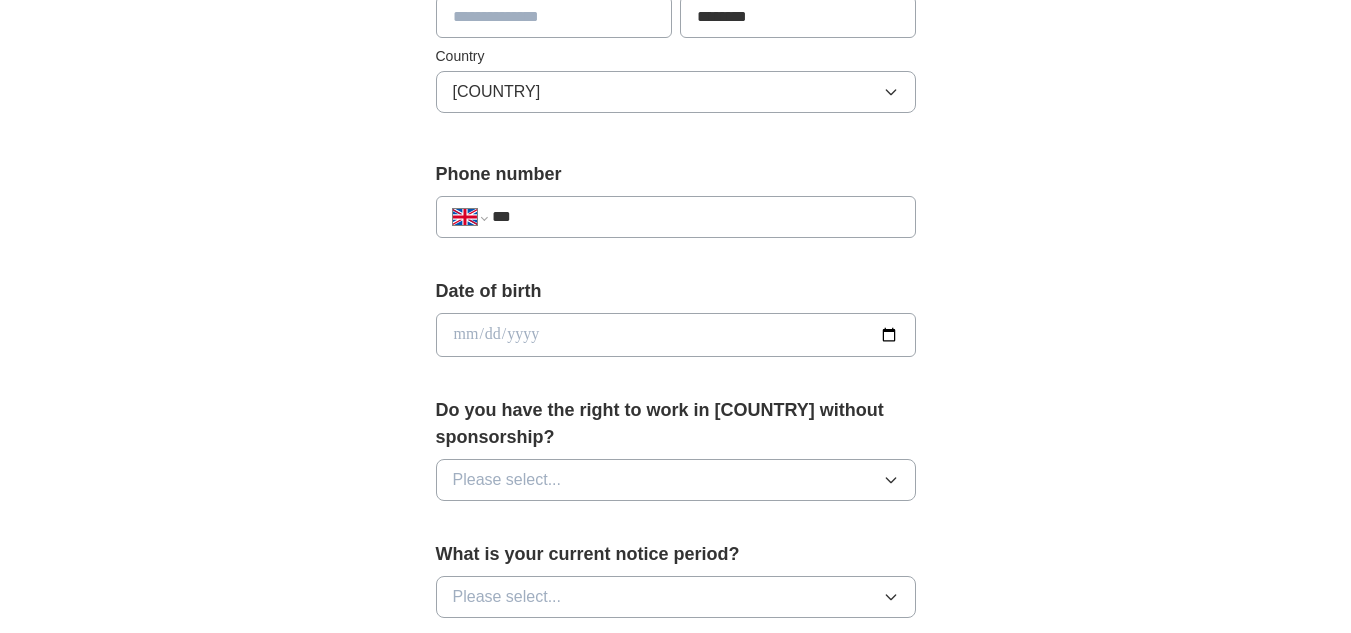 click on "***" at bounding box center [695, 217] 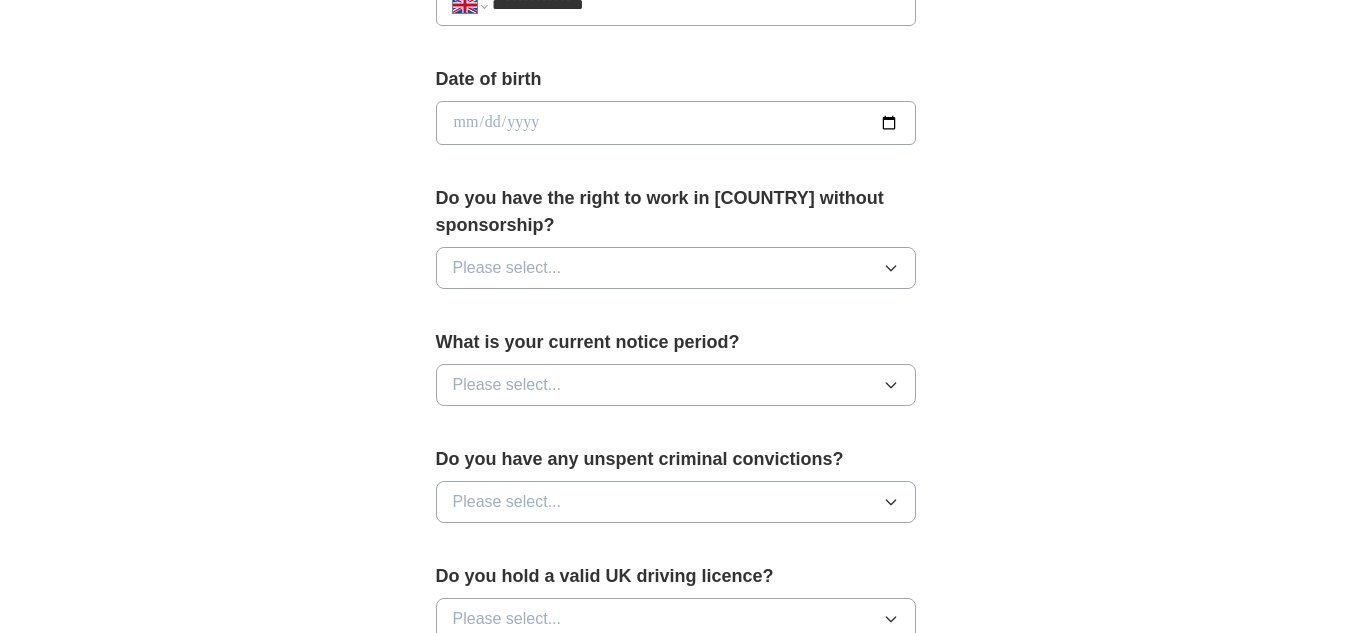 scroll, scrollTop: 866, scrollLeft: 0, axis: vertical 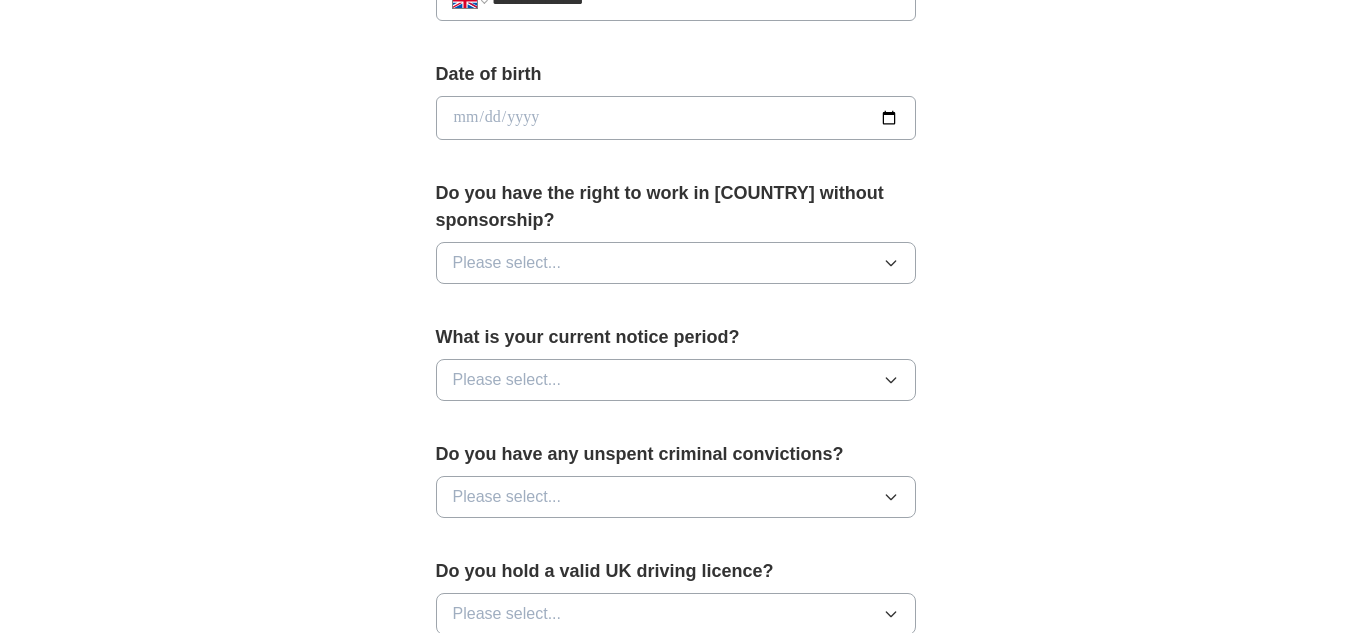 type on "**********" 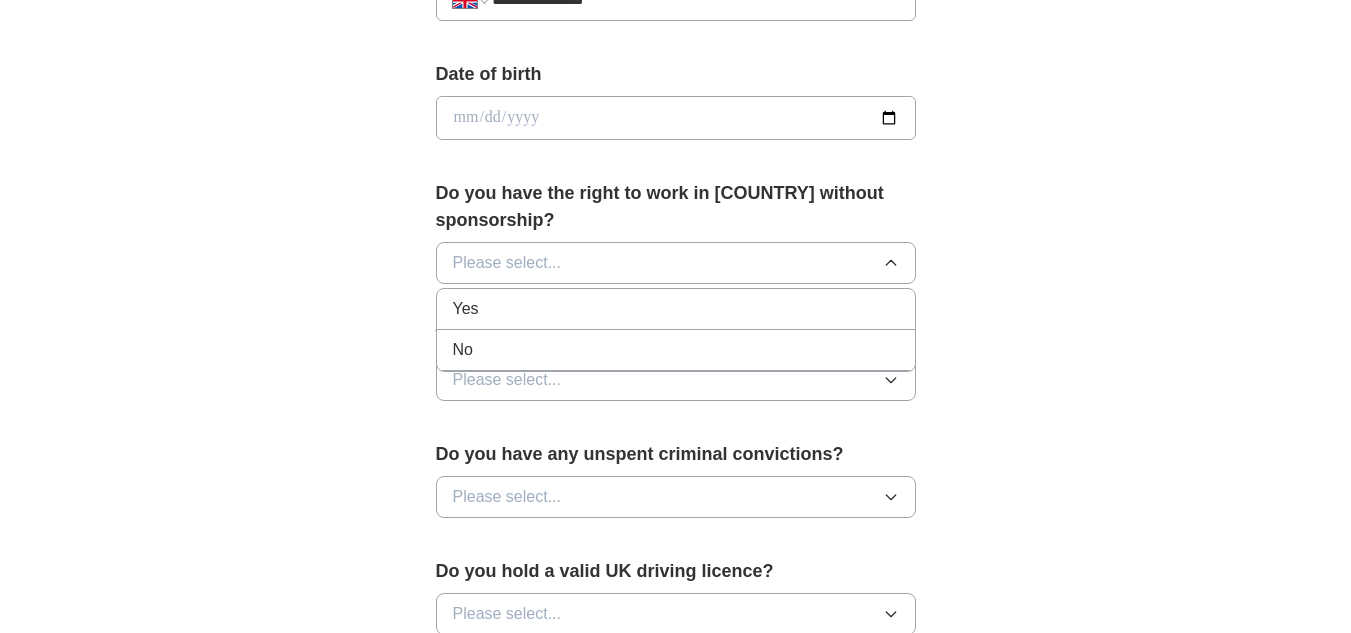 click on "Yes" at bounding box center [676, 309] 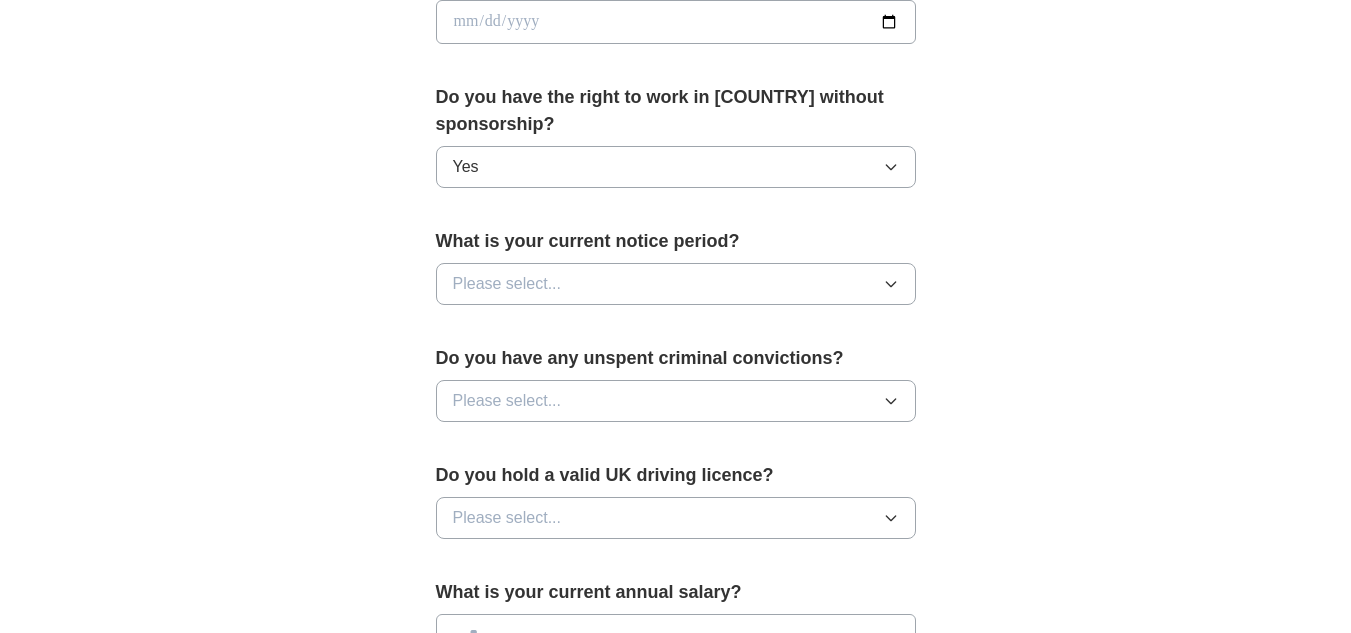 scroll, scrollTop: 968, scrollLeft: 0, axis: vertical 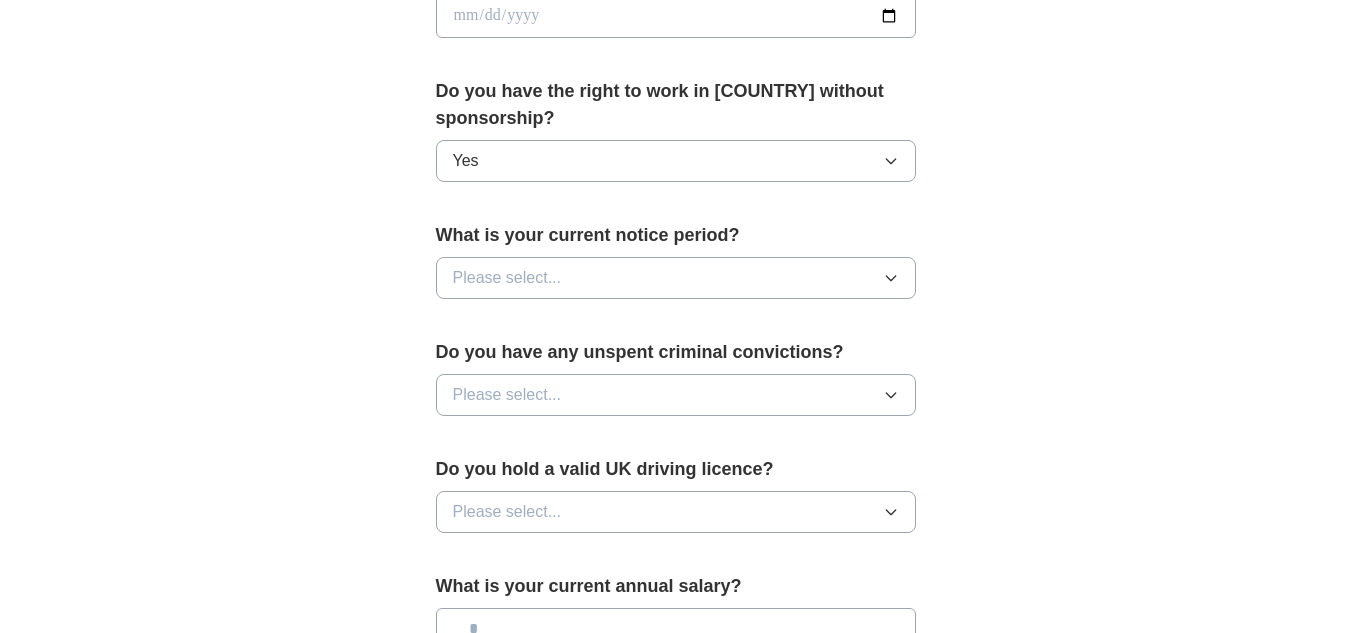 click on "Please select..." at bounding box center [676, 278] 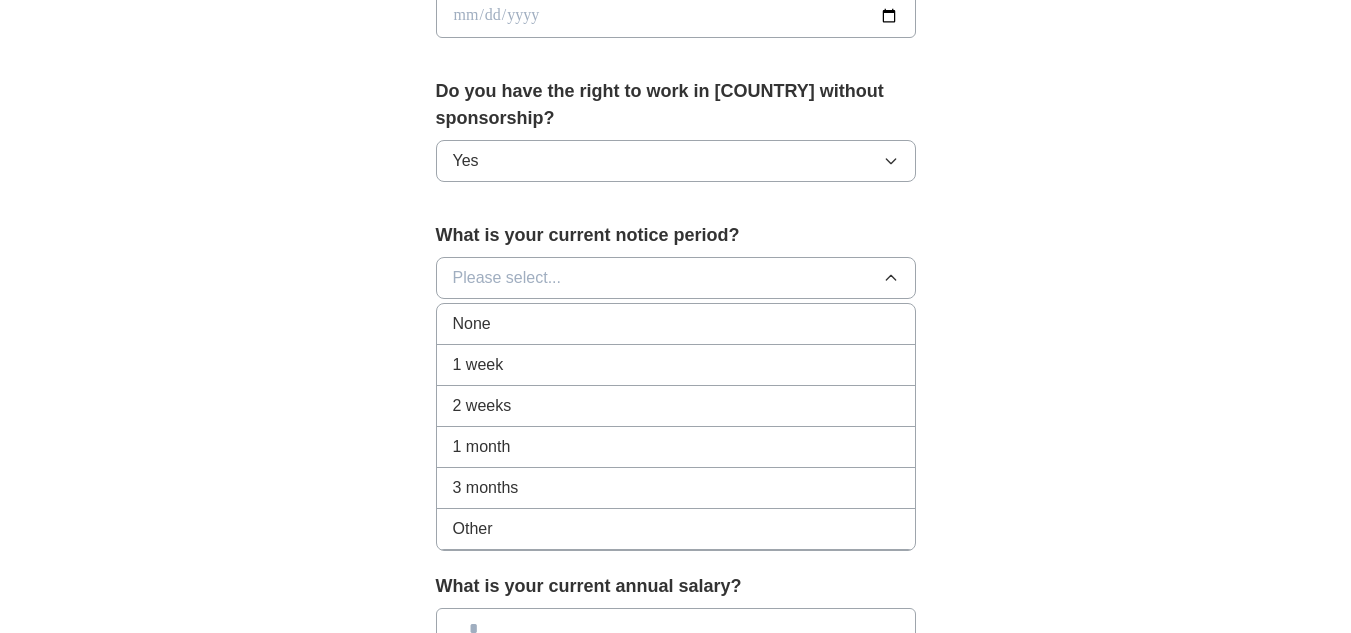 click on "1 week" at bounding box center [676, 365] 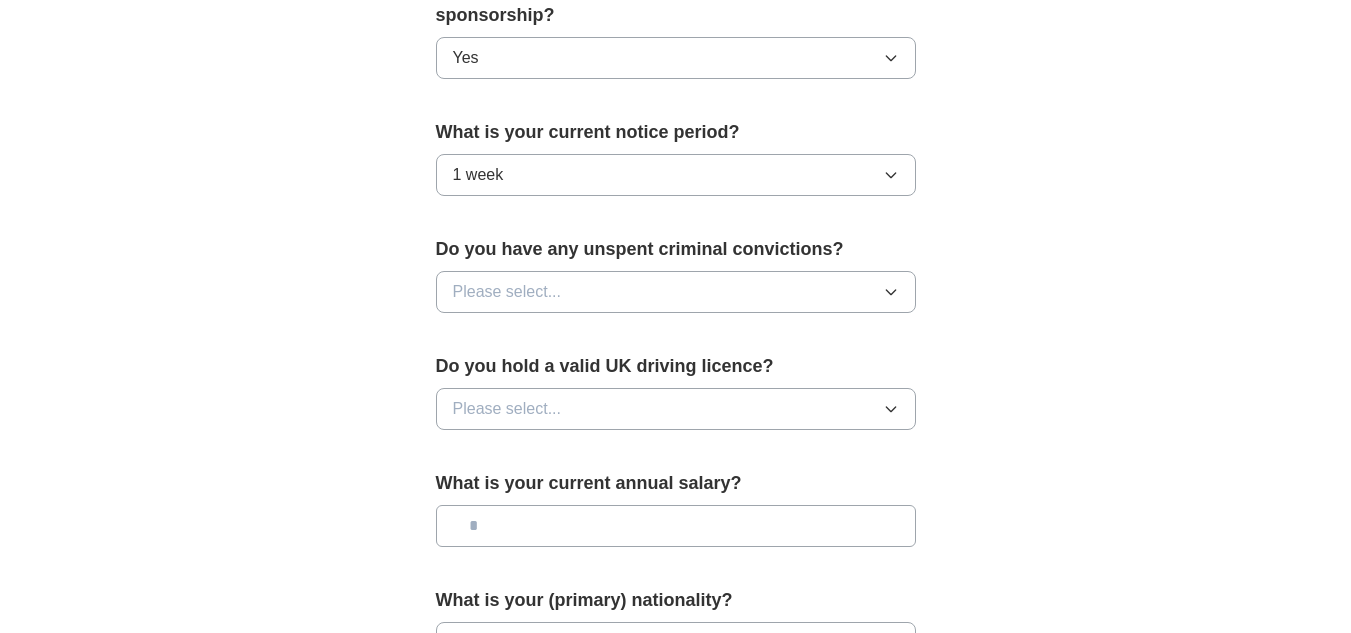 scroll, scrollTop: 1074, scrollLeft: 0, axis: vertical 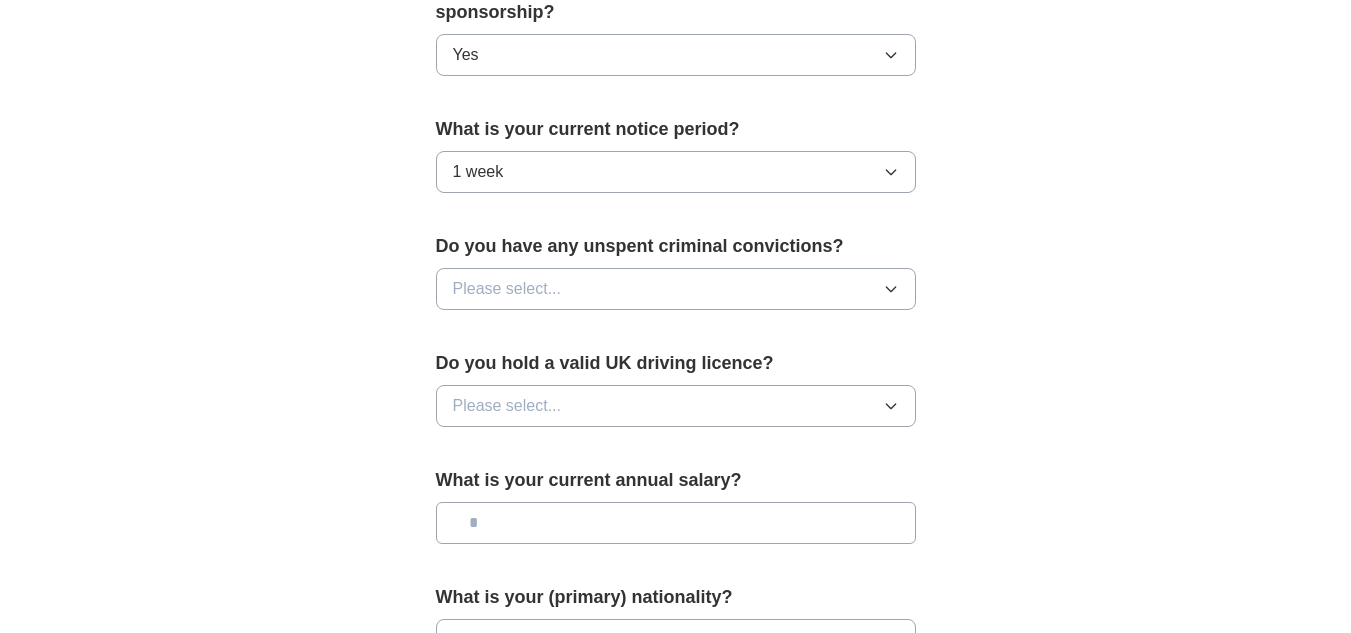 click on "Please select..." at bounding box center [676, 289] 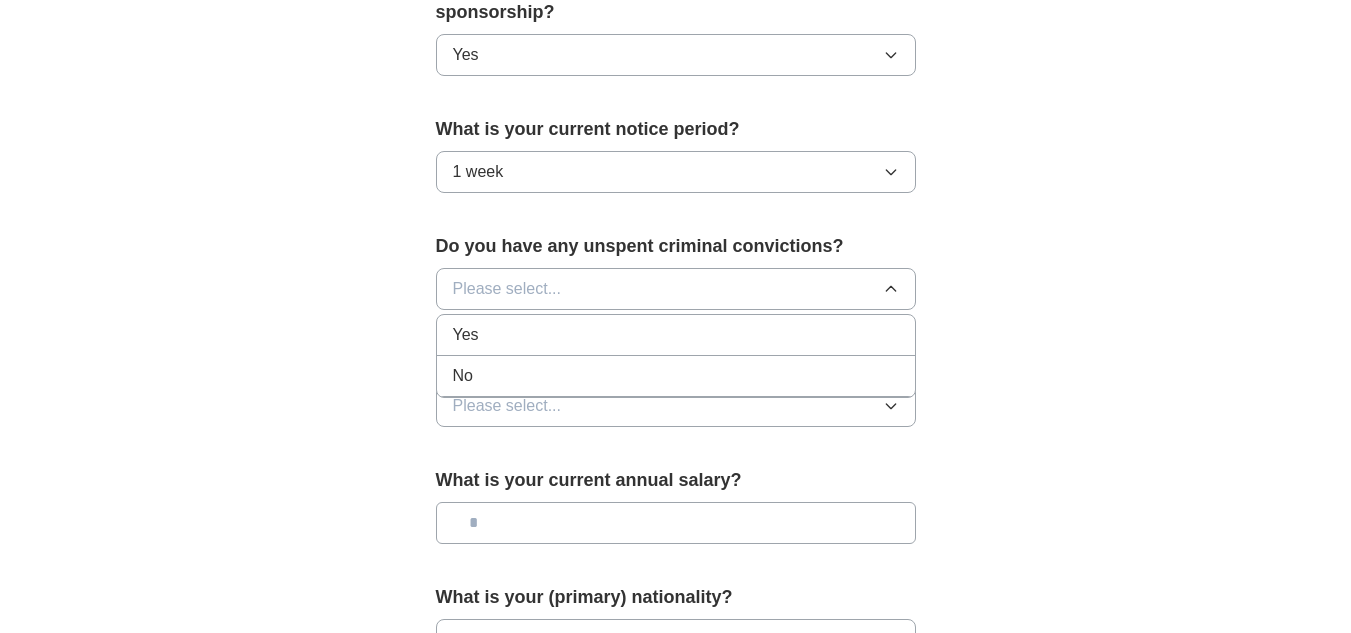 click on "No" at bounding box center (676, 376) 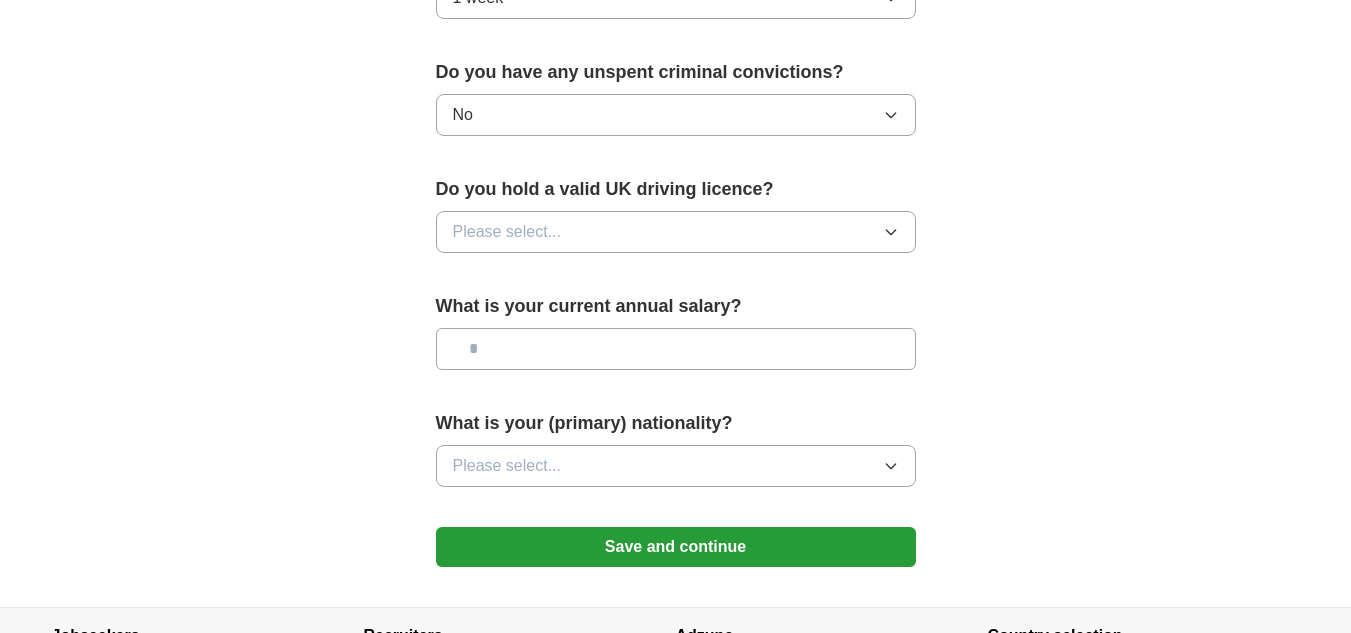 scroll, scrollTop: 1249, scrollLeft: 0, axis: vertical 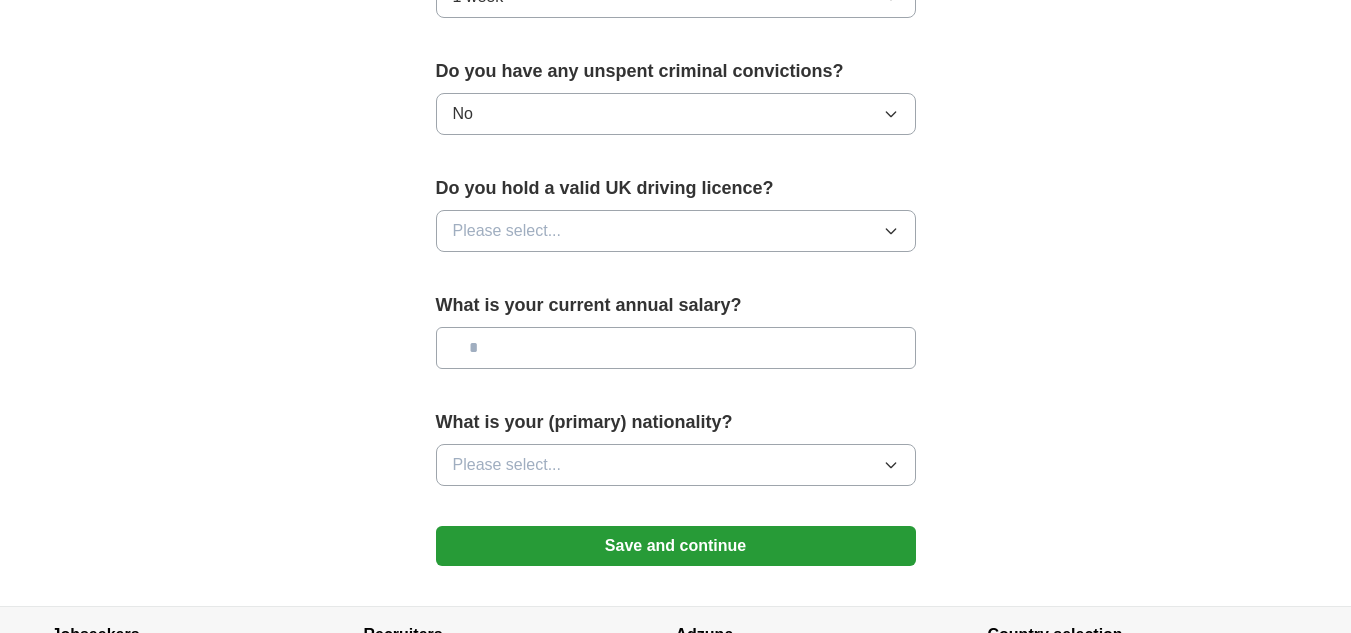 click on "Please select..." at bounding box center (676, 231) 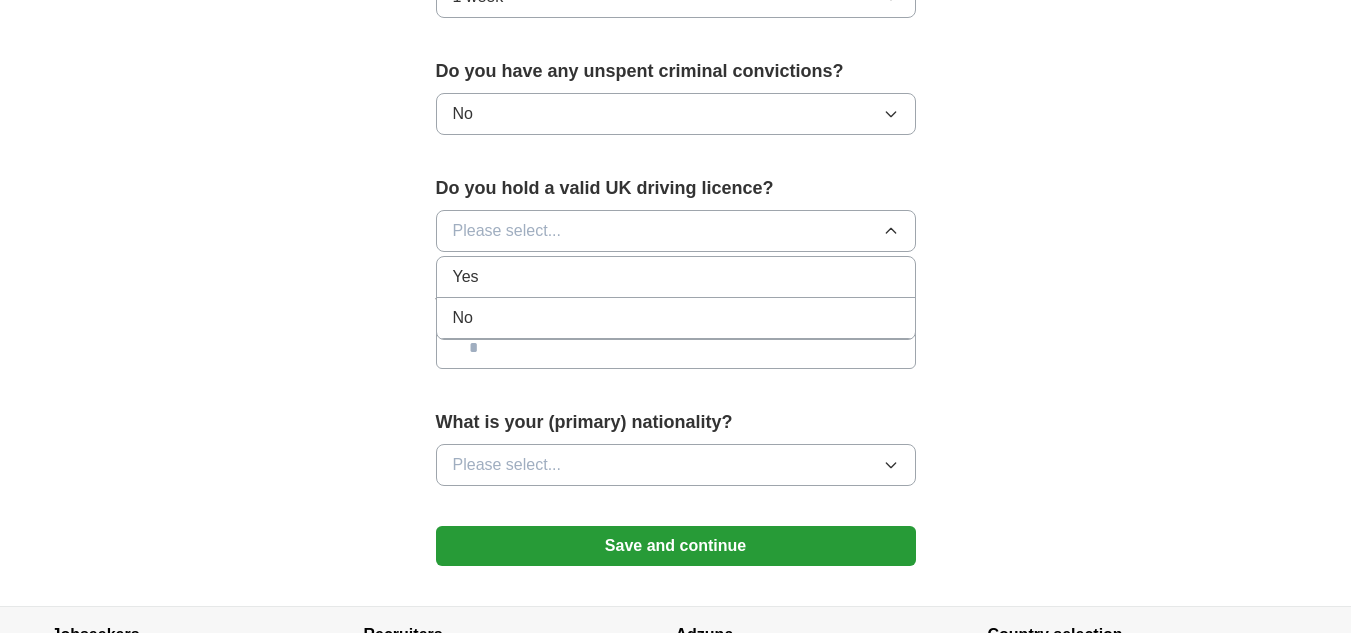 click on "Yes" at bounding box center (676, 277) 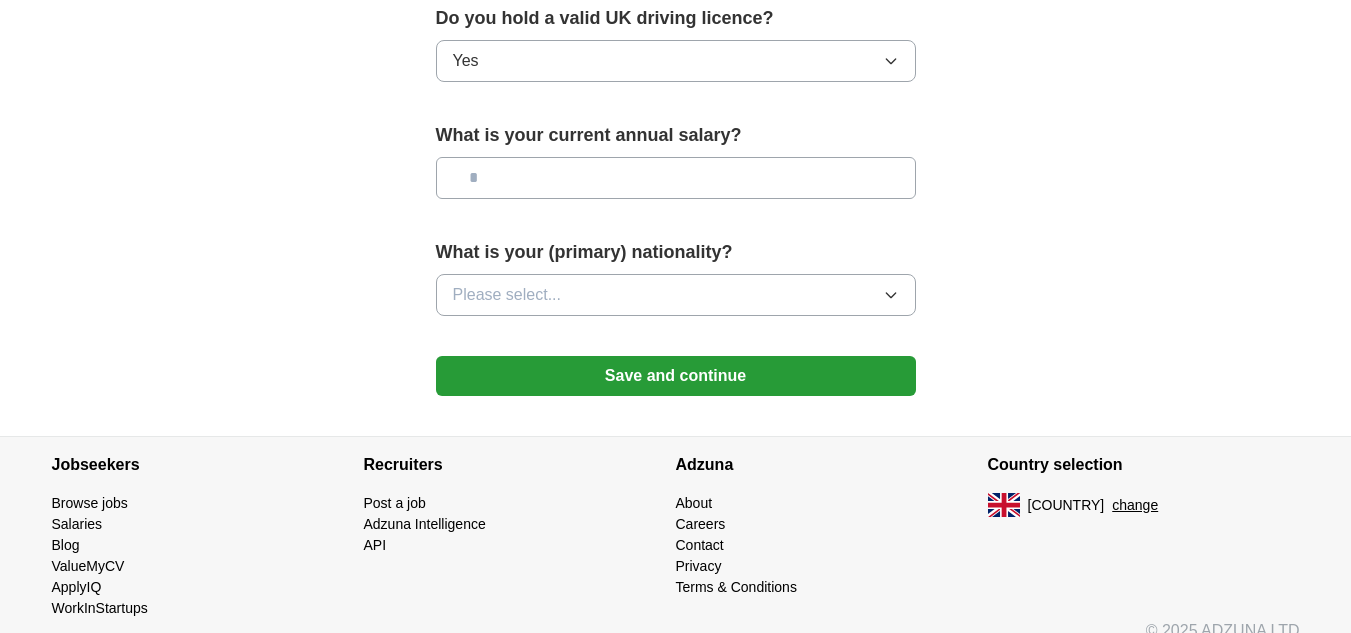 scroll, scrollTop: 1426, scrollLeft: 0, axis: vertical 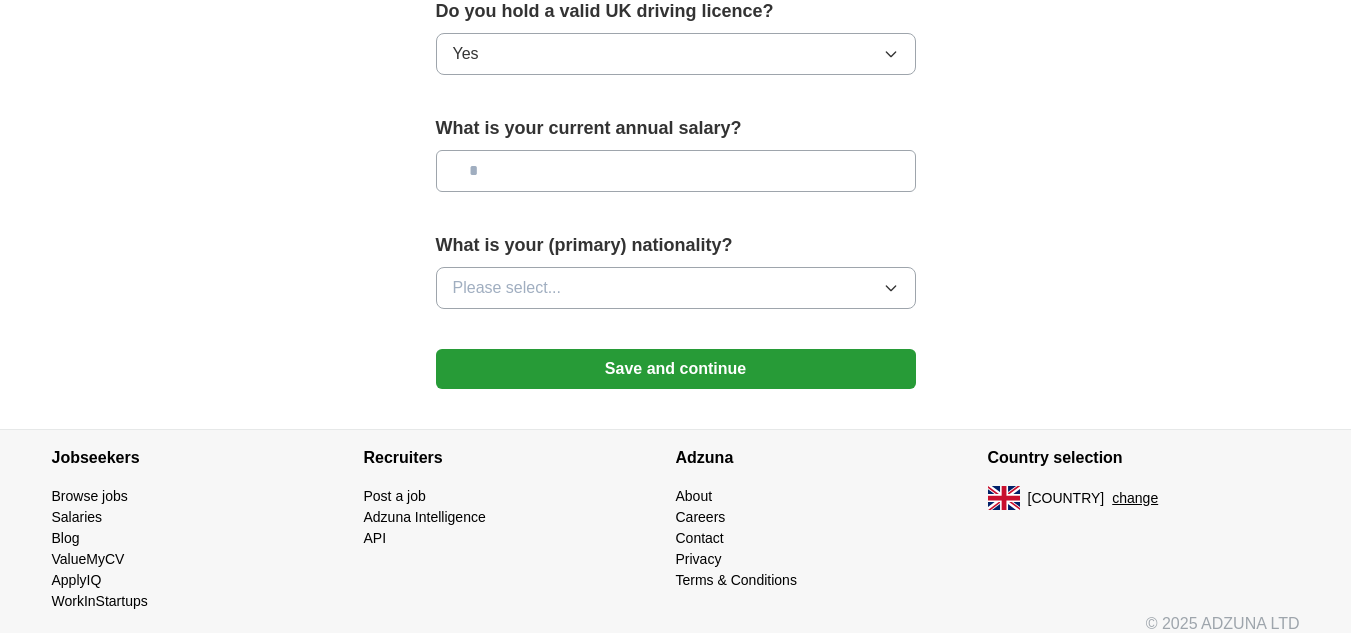 click at bounding box center (676, 171) 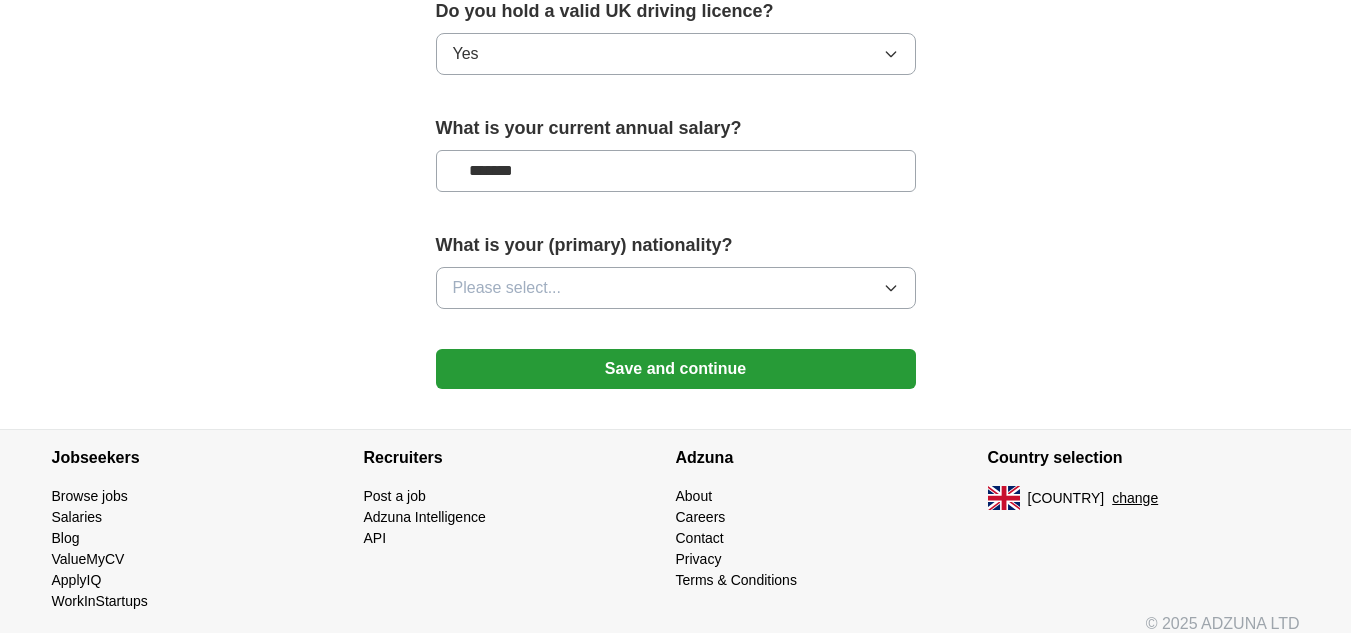 scroll, scrollTop: 1445, scrollLeft: 0, axis: vertical 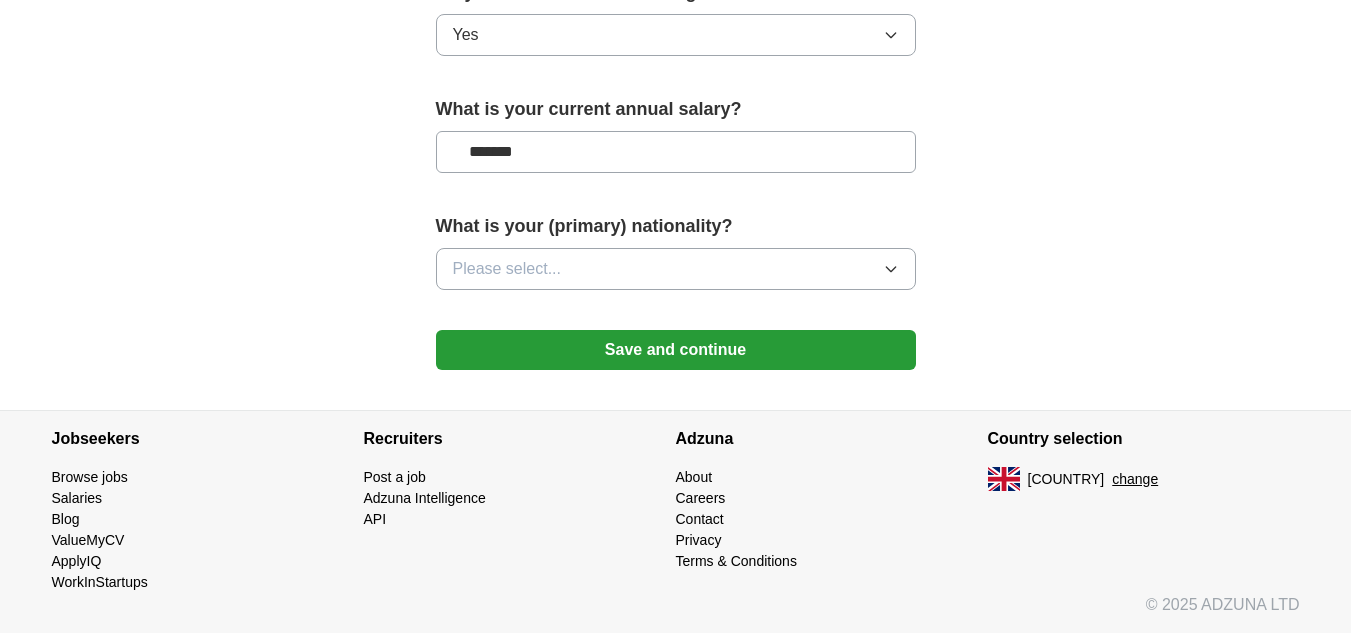 type on "*******" 